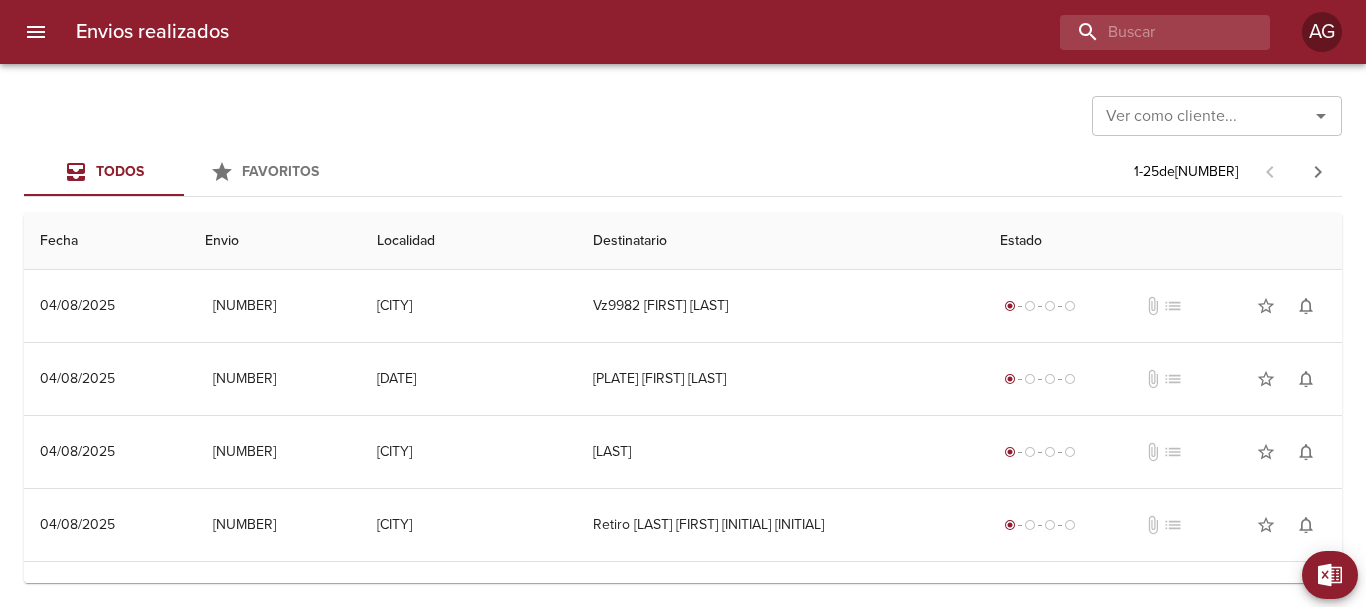 scroll, scrollTop: 0, scrollLeft: 0, axis: both 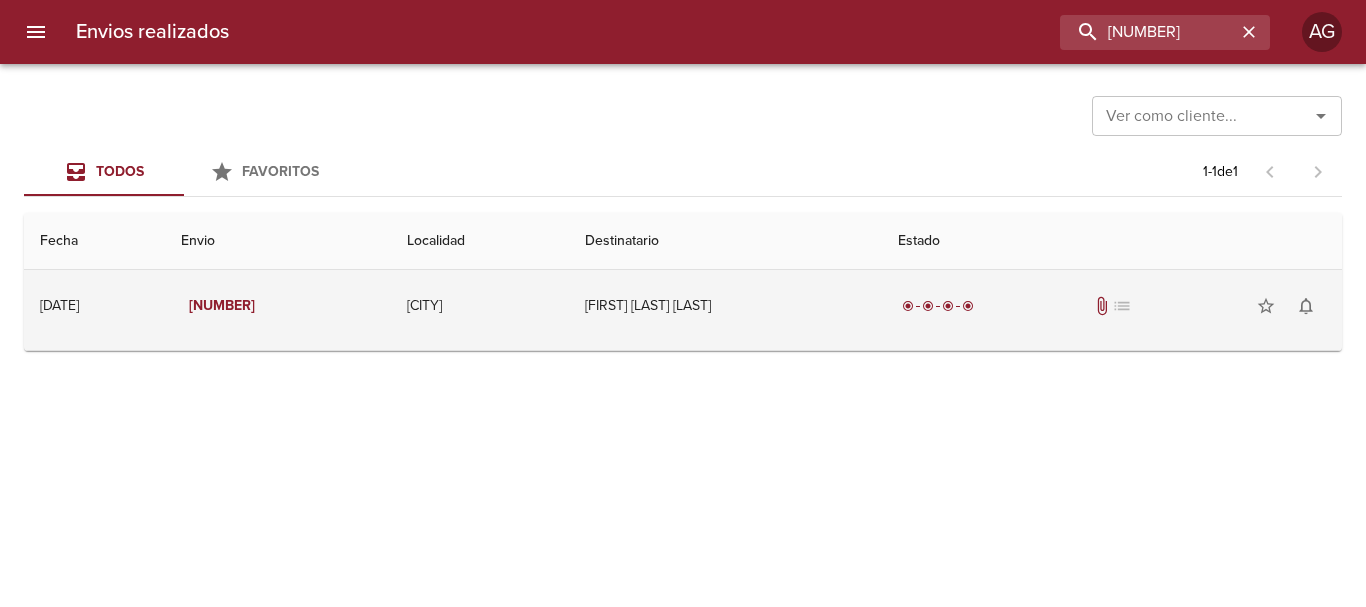 click on "[FIRST] [LAST] [LAST]" at bounding box center (725, 306) 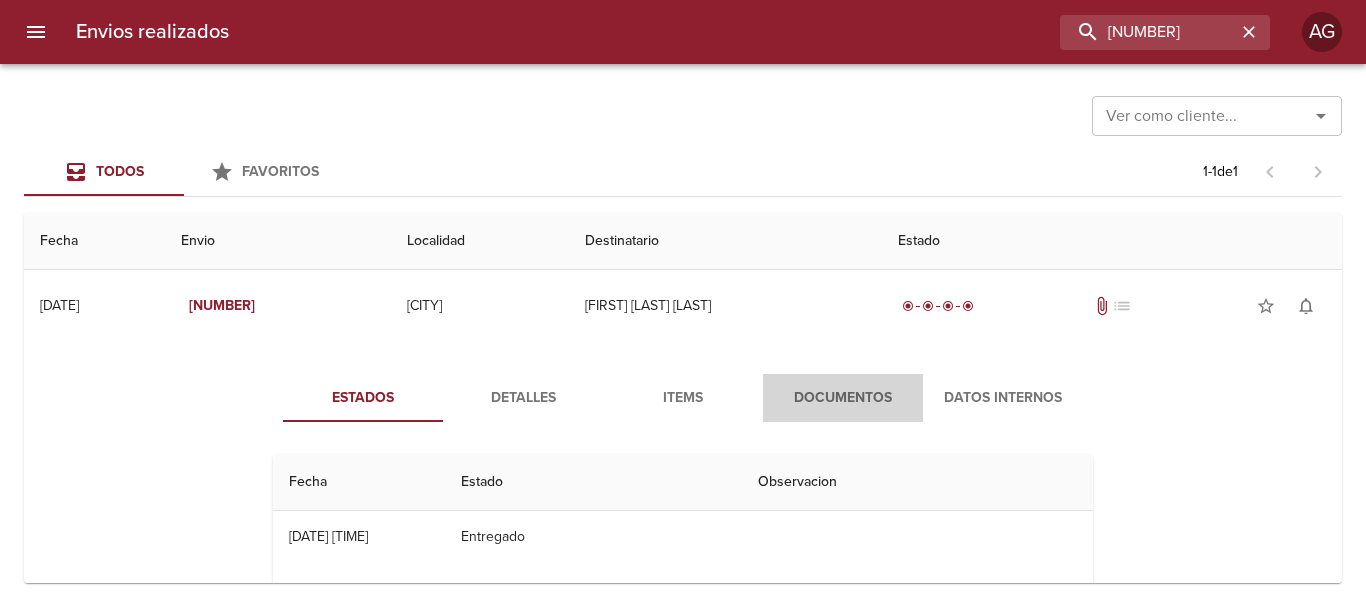click on "Documentos" at bounding box center [843, 398] 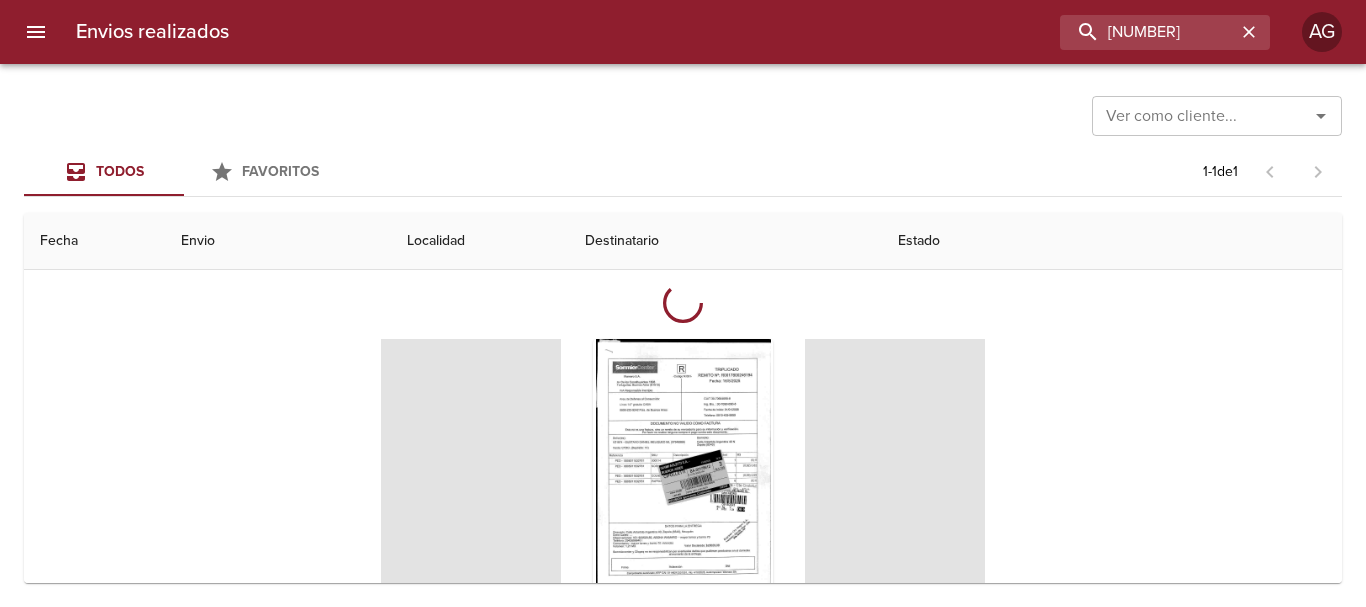 scroll, scrollTop: 200, scrollLeft: 0, axis: vertical 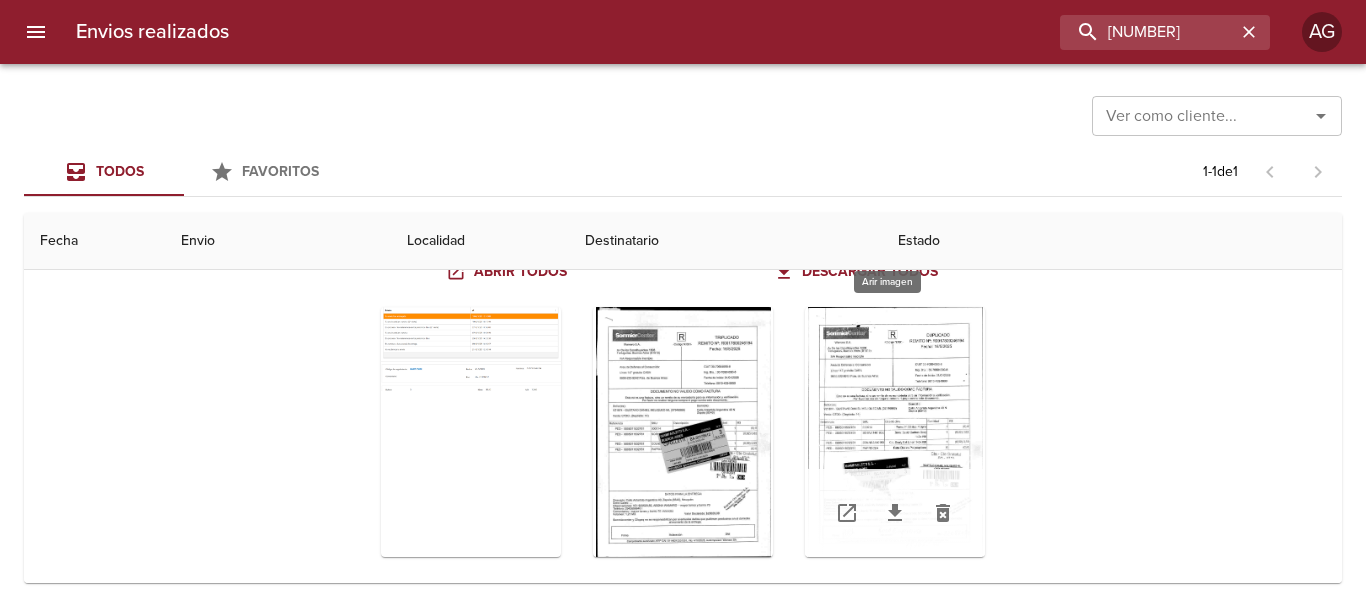 click at bounding box center [895, 432] 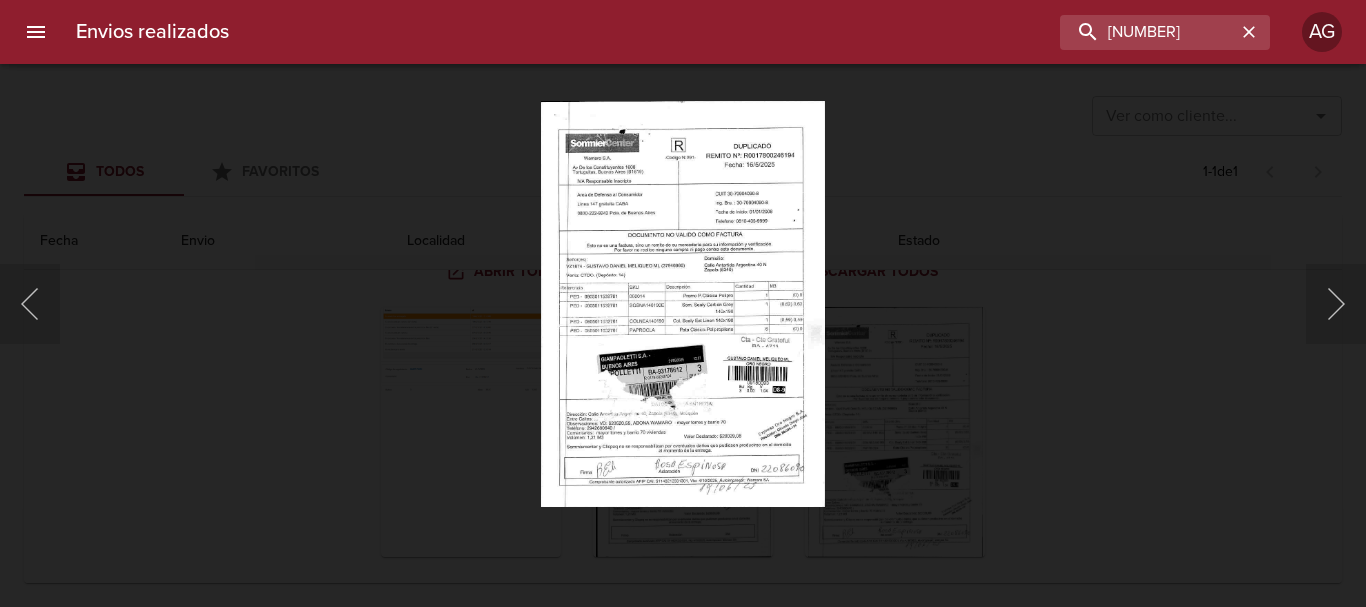 click at bounding box center (683, 303) 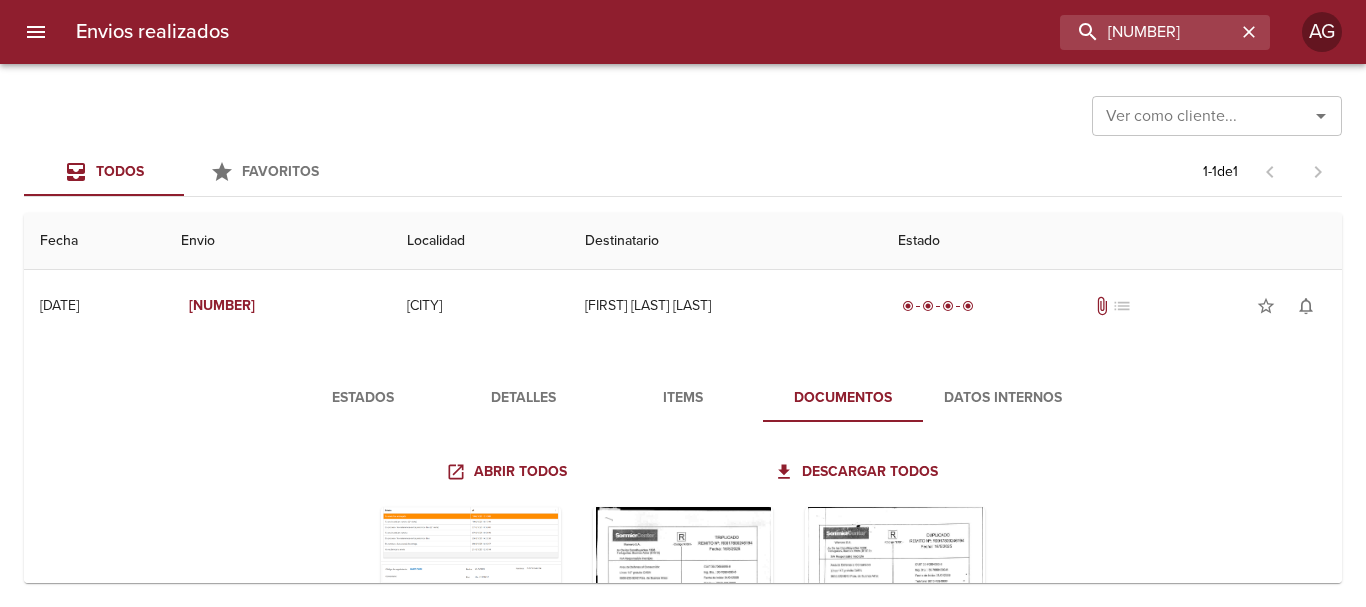 scroll, scrollTop: 100, scrollLeft: 0, axis: vertical 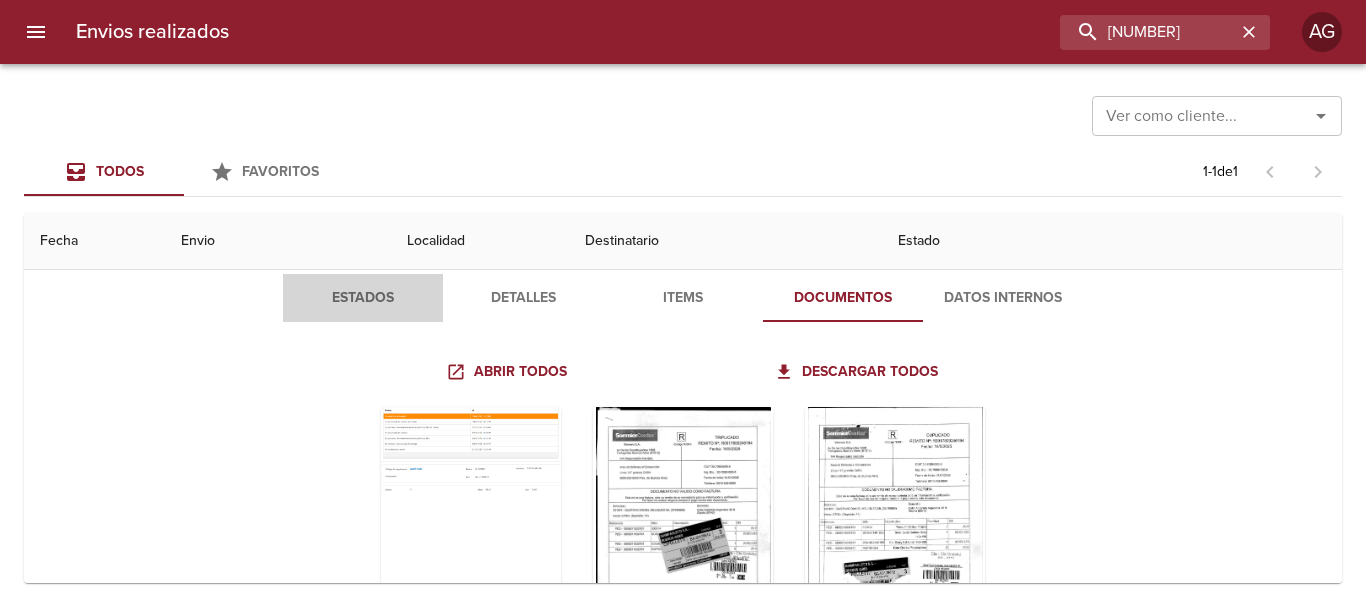 click on "Estados" at bounding box center [363, 298] 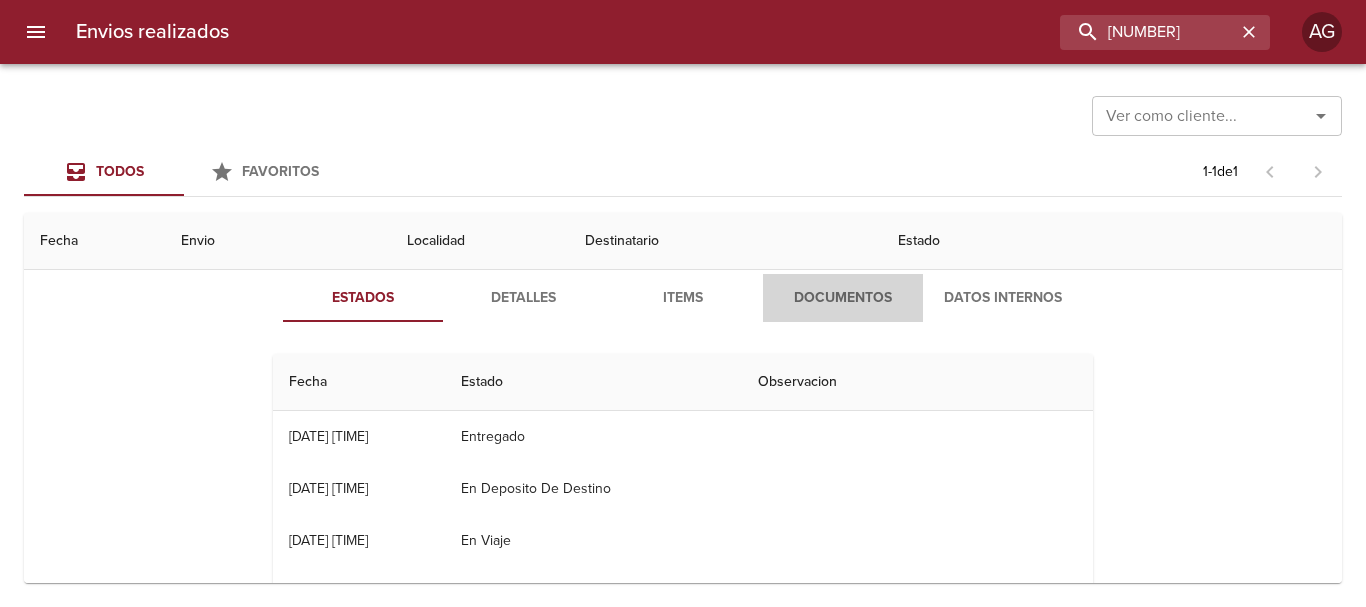 click on "Documentos" at bounding box center (843, 298) 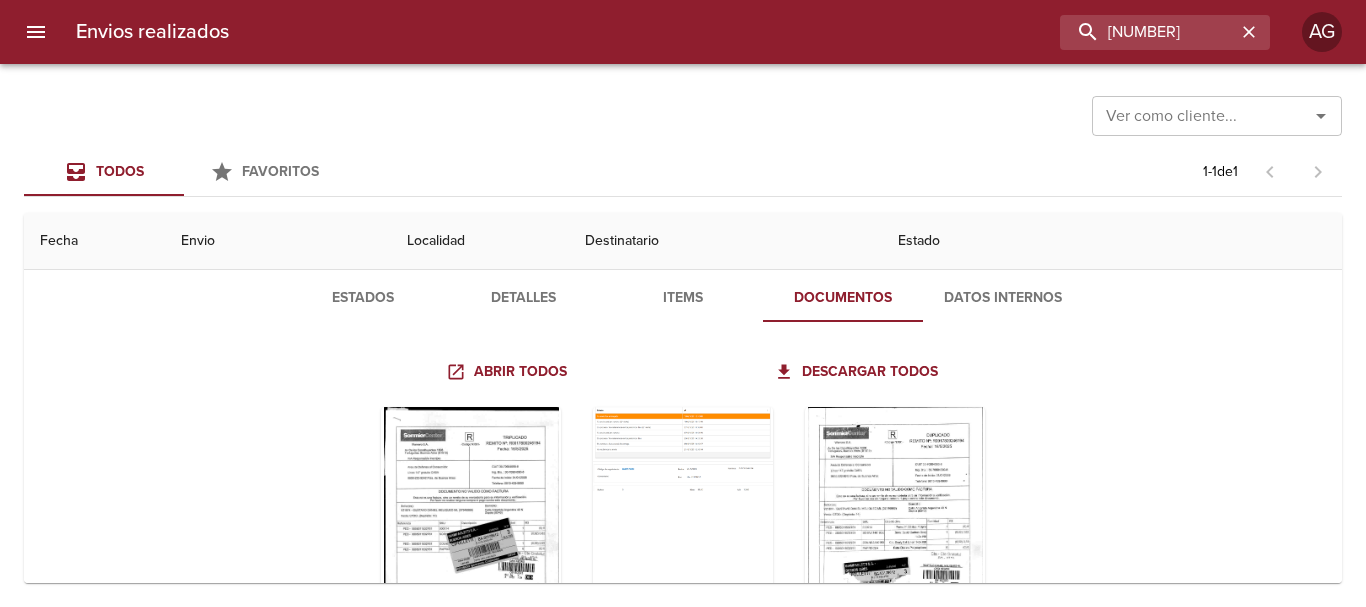 scroll, scrollTop: 200, scrollLeft: 0, axis: vertical 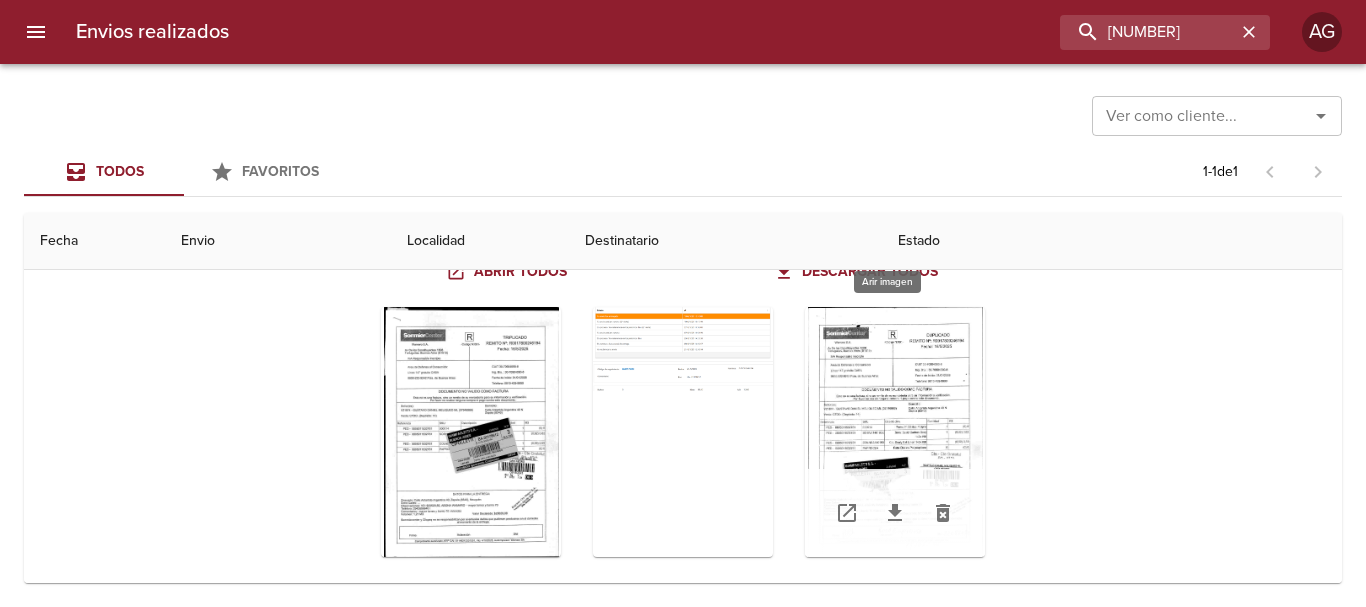 click at bounding box center (895, 432) 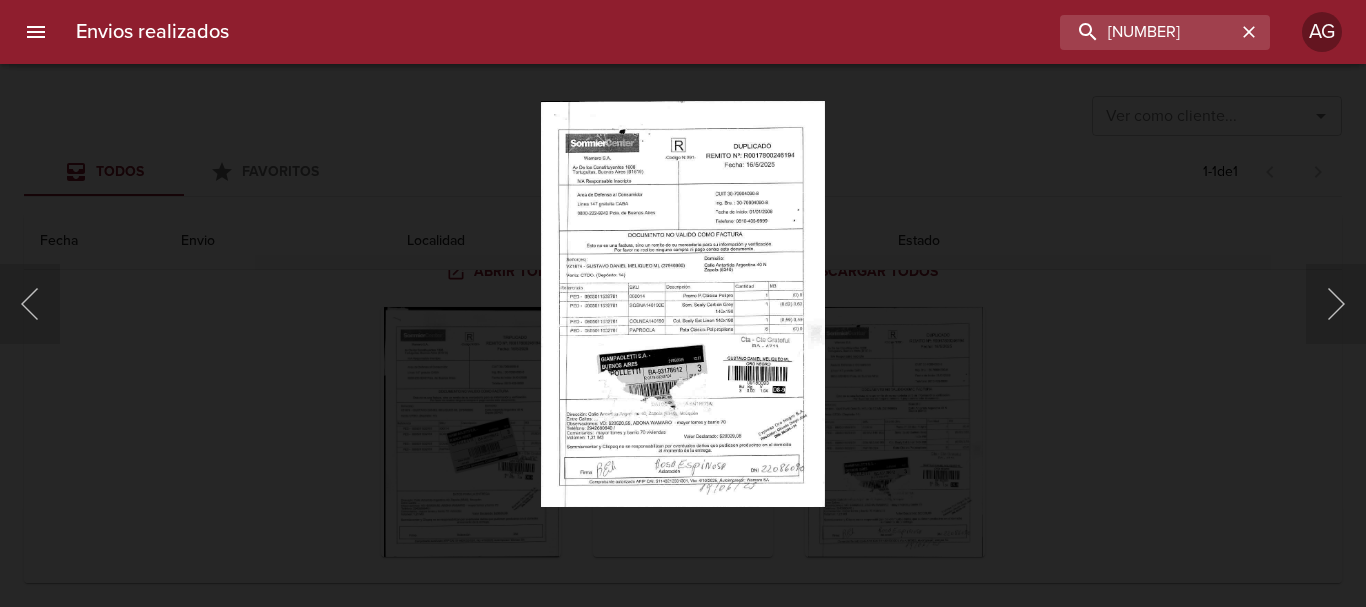 click at bounding box center (683, 303) 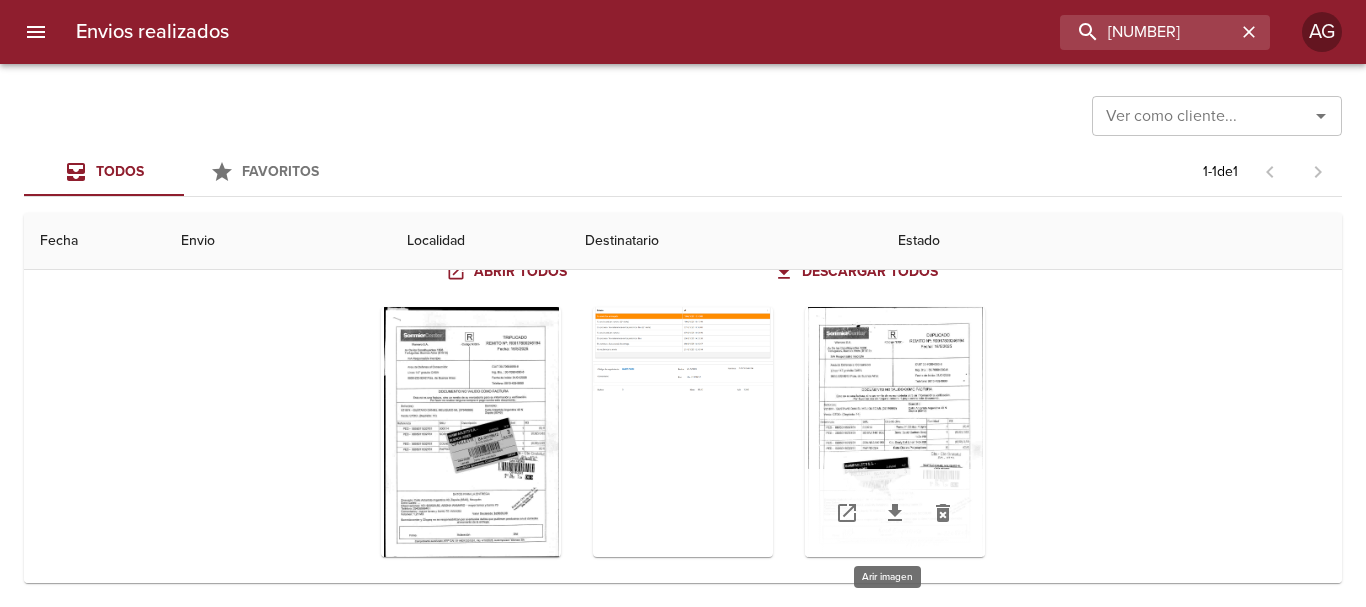 scroll, scrollTop: 231, scrollLeft: 0, axis: vertical 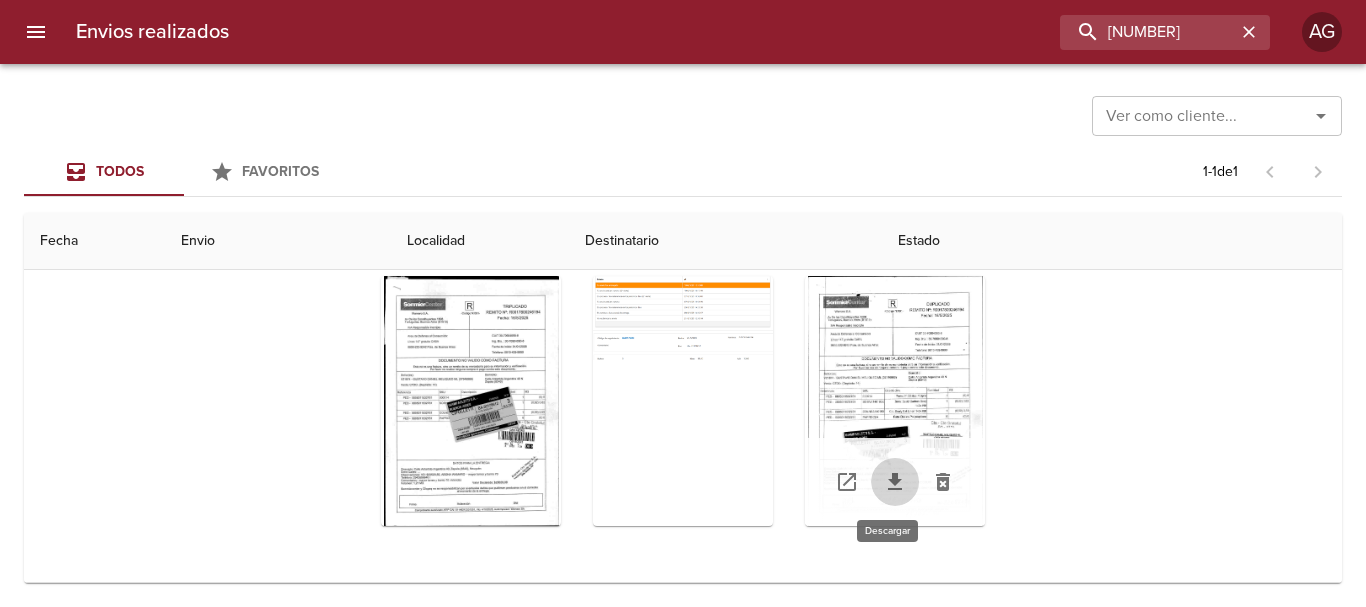 click 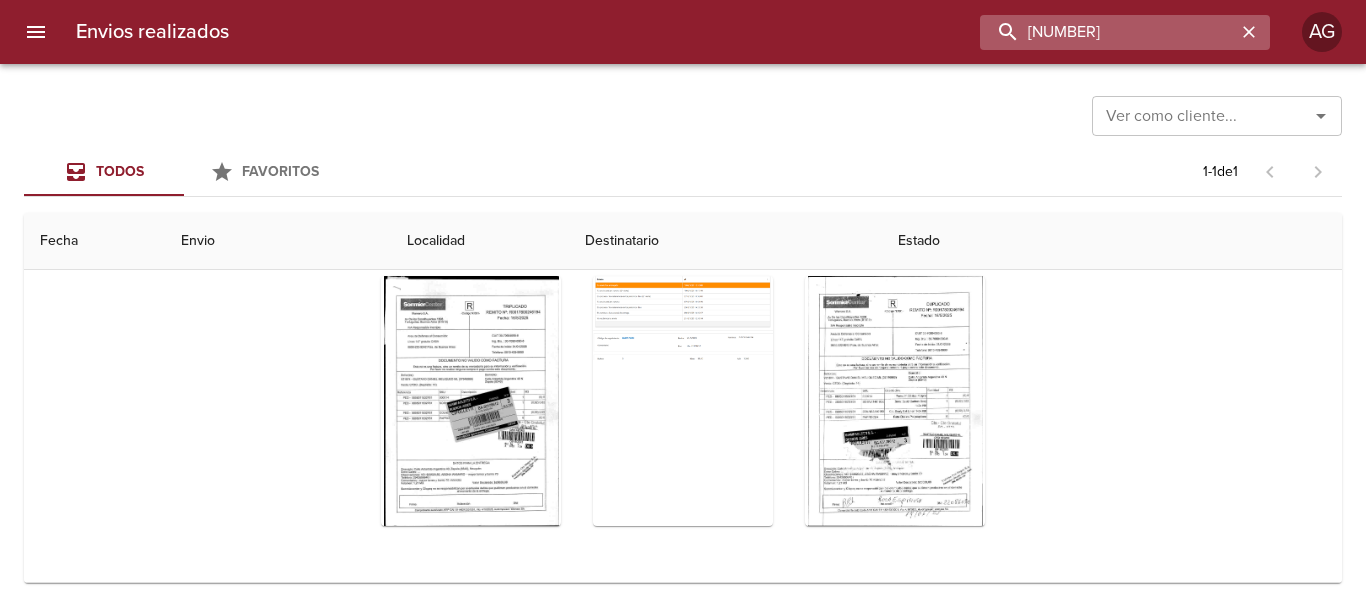 click on "[NUMBER]" at bounding box center (1108, 32) 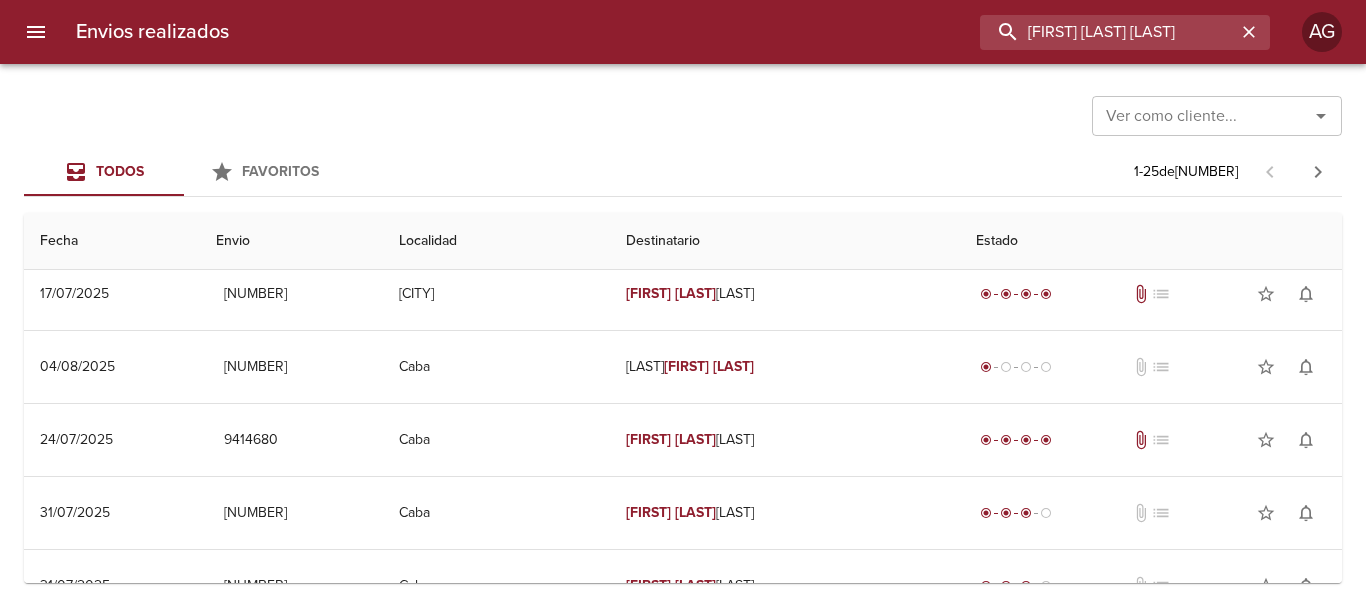 scroll, scrollTop: 0, scrollLeft: 0, axis: both 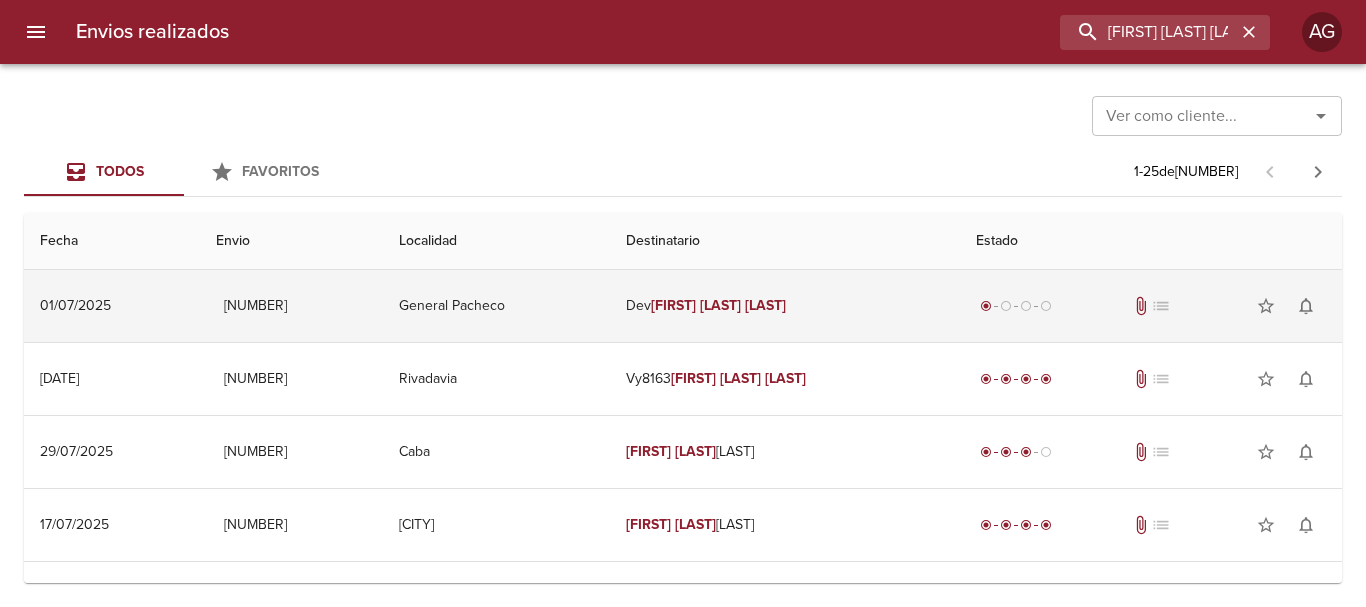click on "[LAST] [FIRST] [LAST] [LAST]" at bounding box center (784, 306) 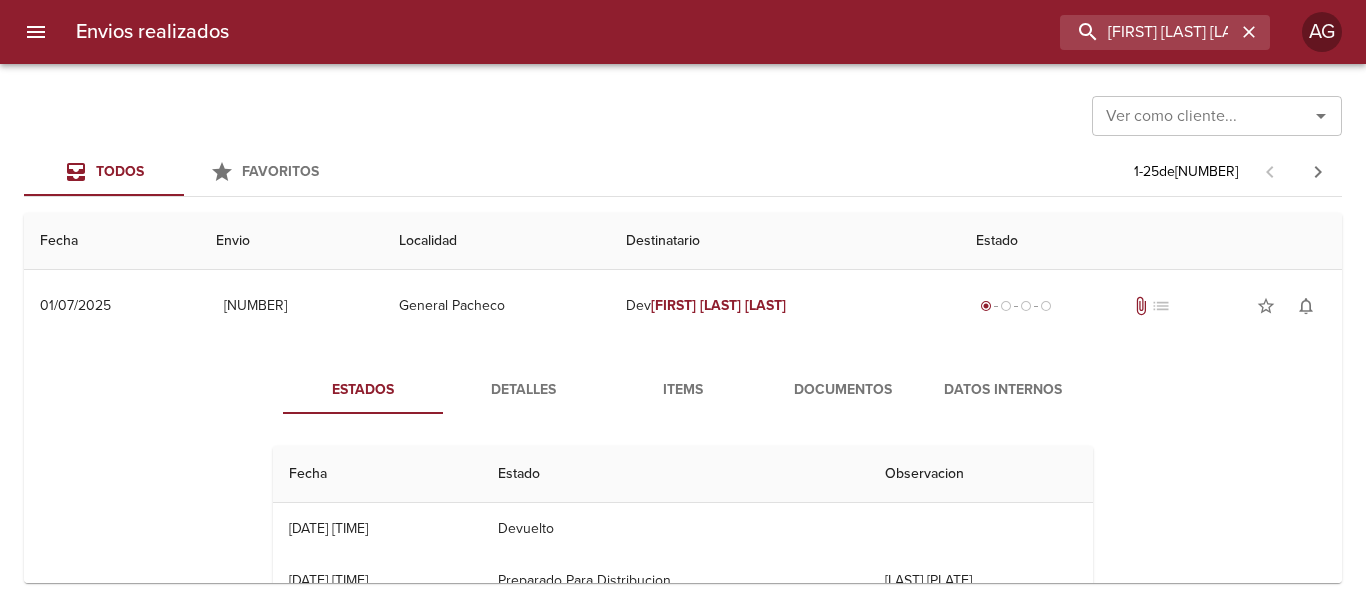 click on "Detalles" at bounding box center (523, 390) 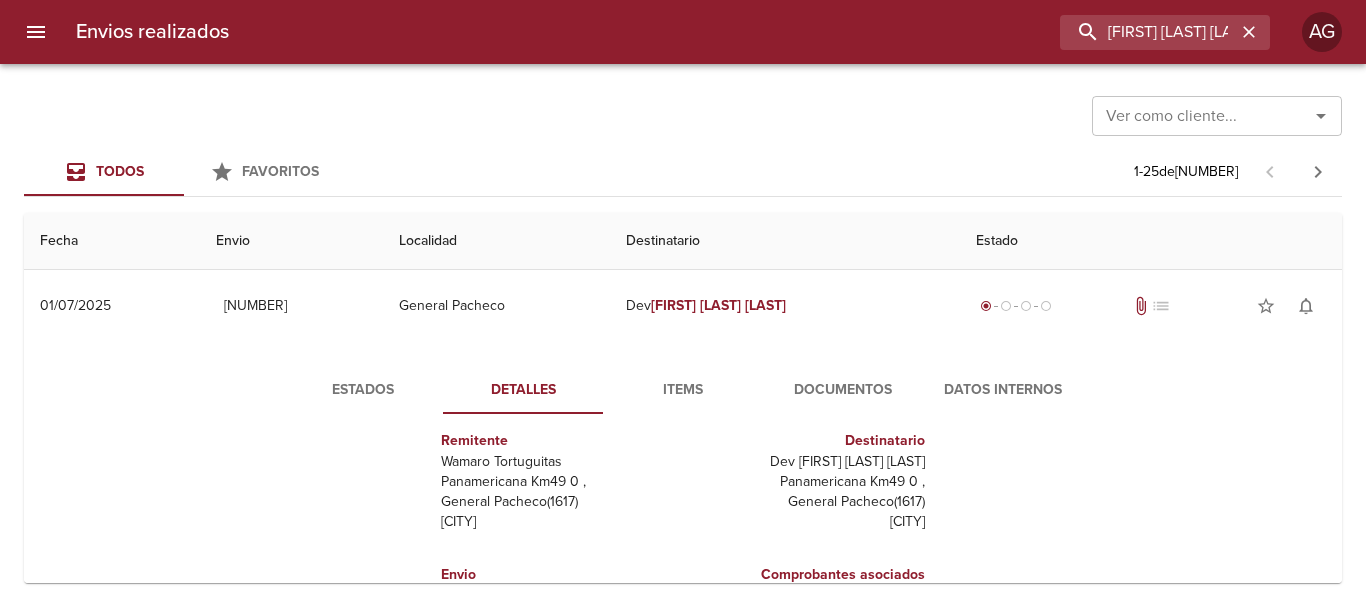 scroll, scrollTop: 30, scrollLeft: 0, axis: vertical 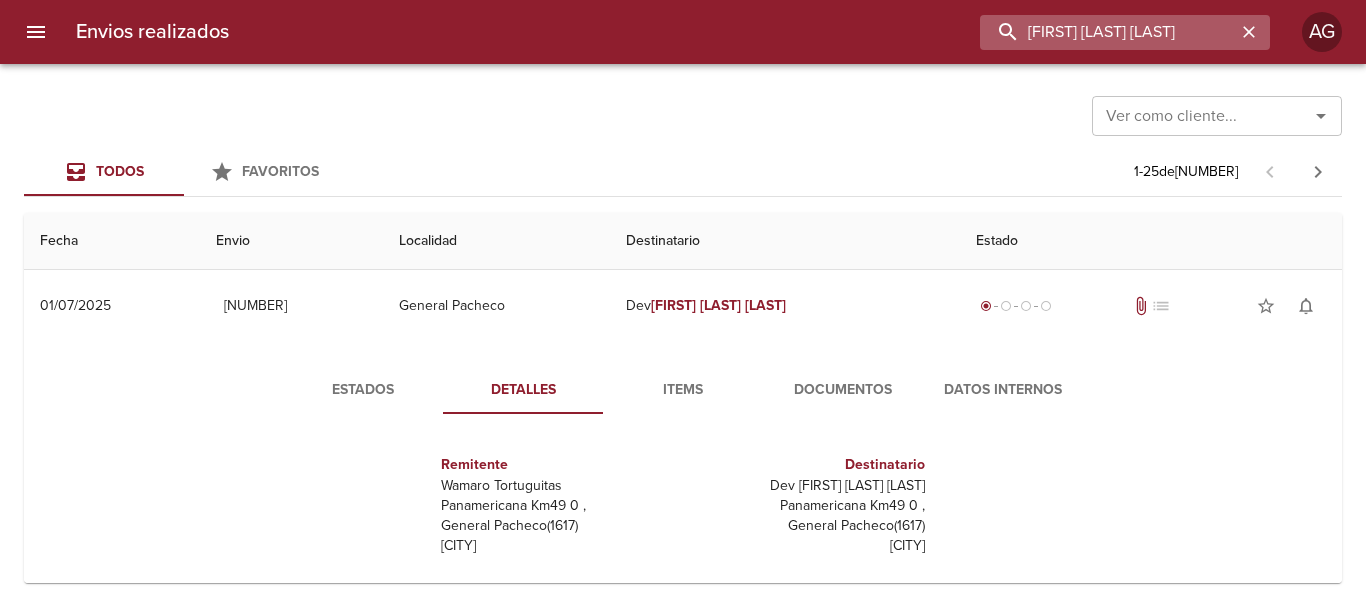 click on "[FIRST] [LAST] [LAST]" at bounding box center [1108, 32] 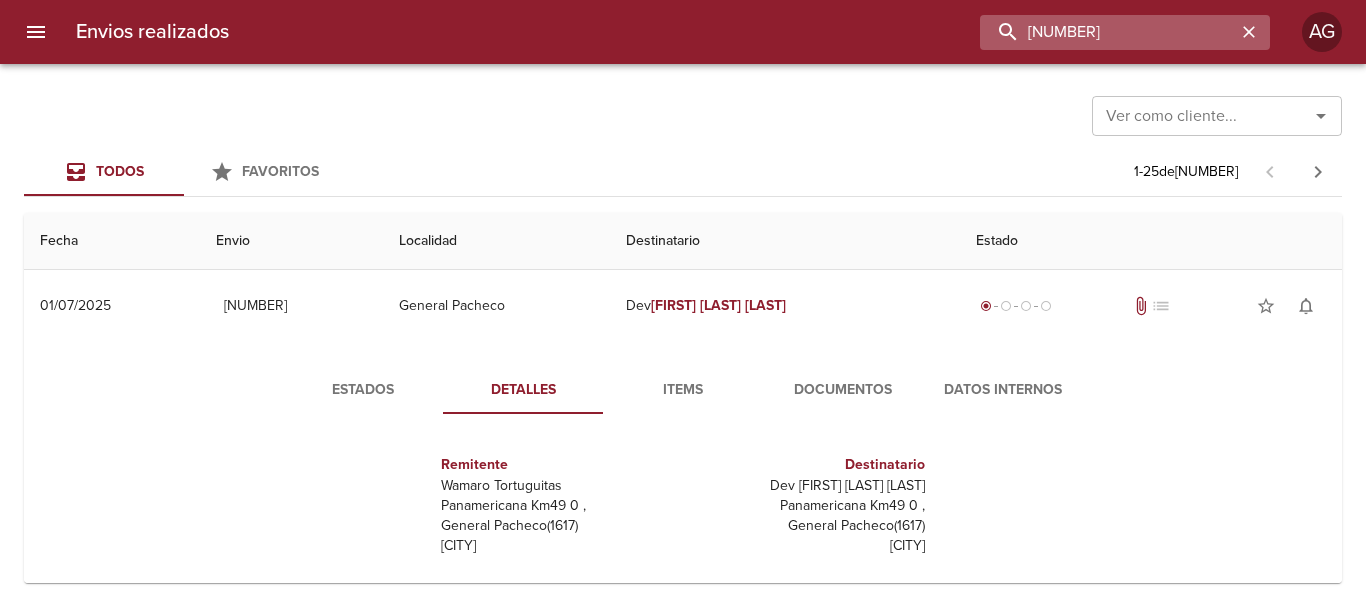click on "[NUMBER]" at bounding box center [1108, 32] 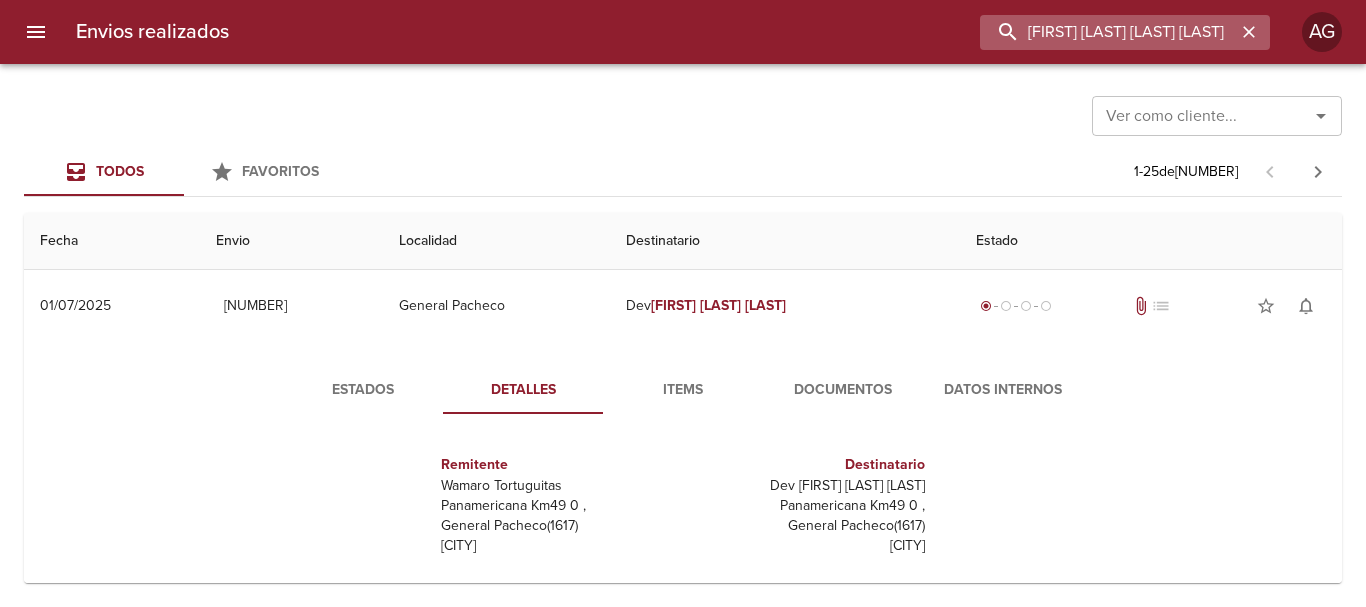 scroll, scrollTop: 0, scrollLeft: 21, axis: horizontal 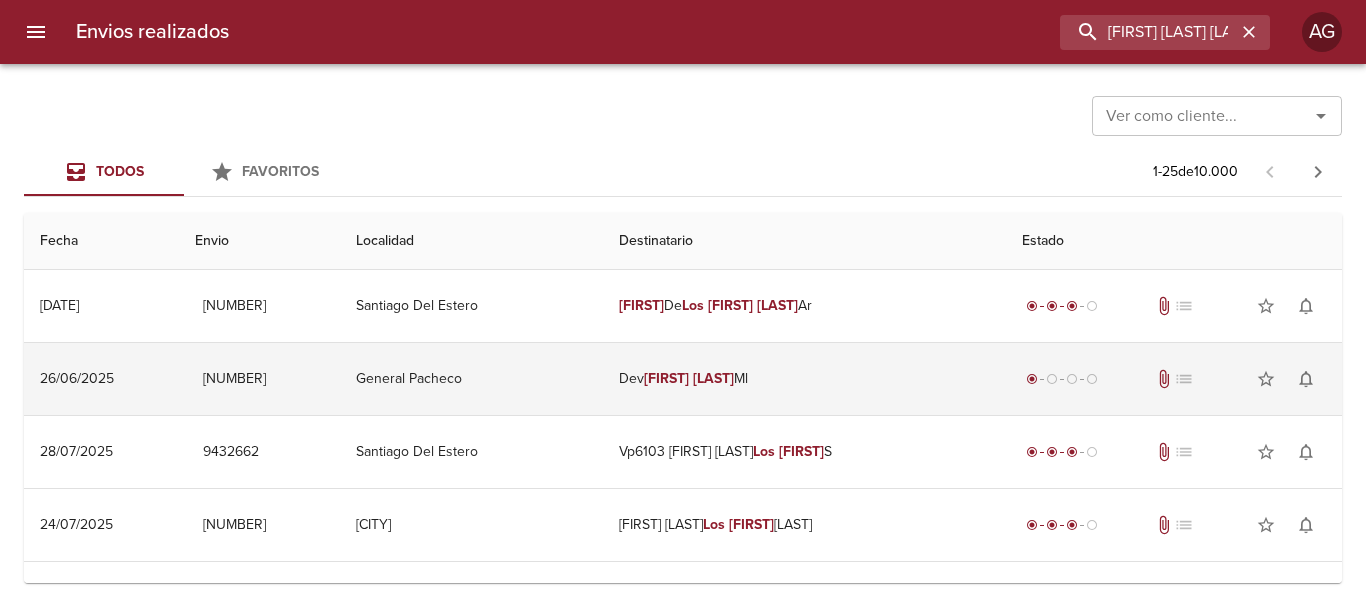 click on "Dev [FIRST] [LAST] [INITIAL]" at bounding box center (804, 379) 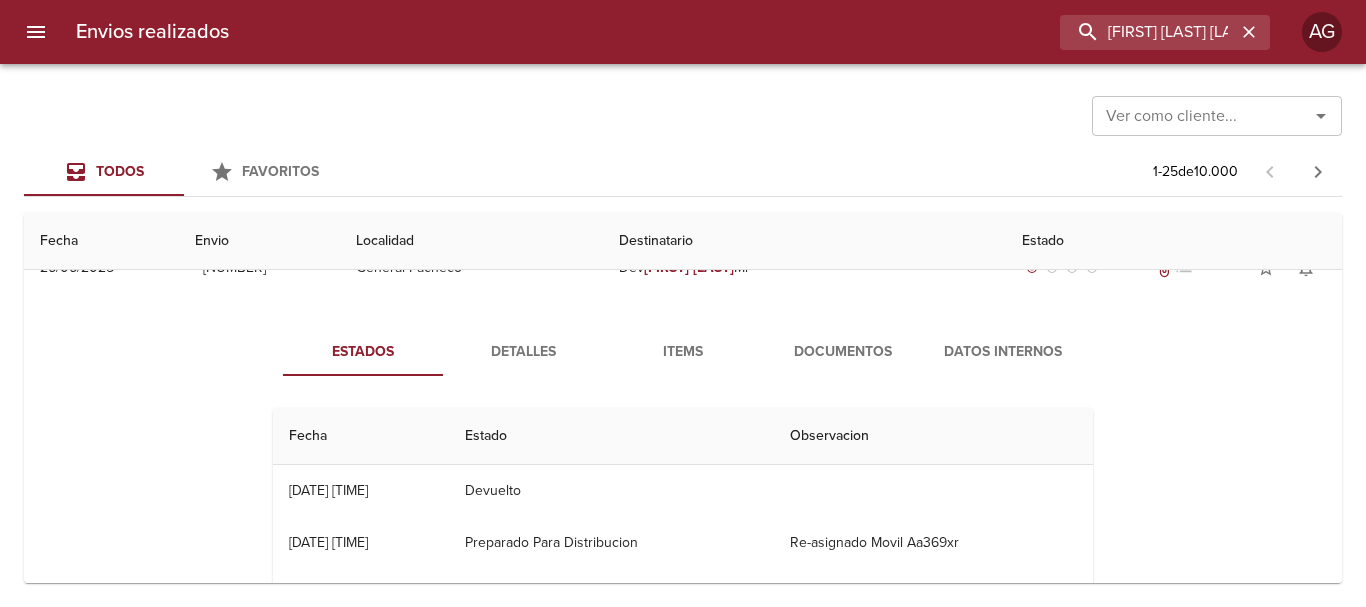 scroll, scrollTop: 100, scrollLeft: 0, axis: vertical 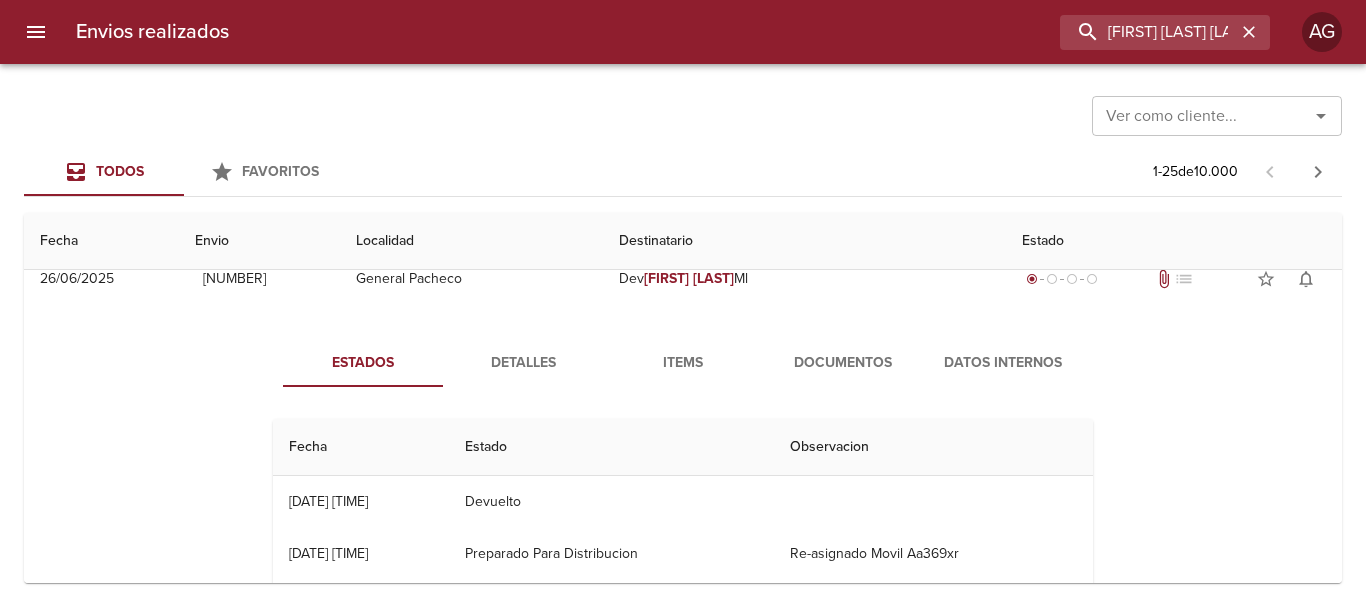 click on "Detalles" at bounding box center [523, 363] 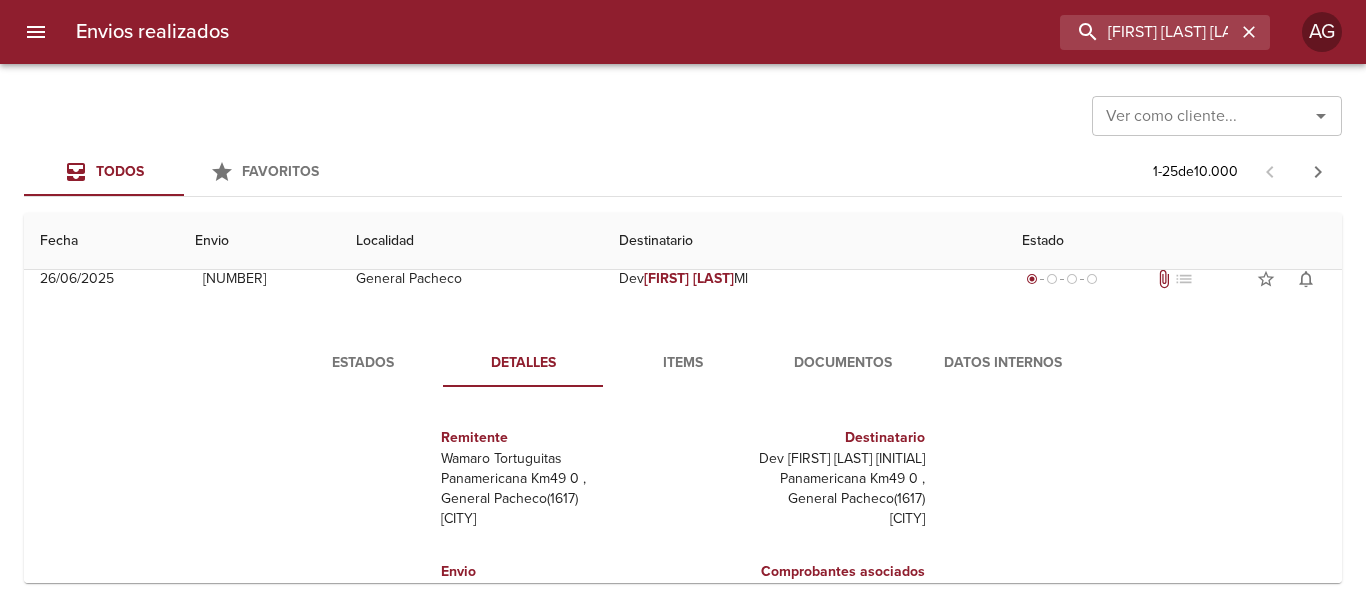 scroll, scrollTop: 10, scrollLeft: 0, axis: vertical 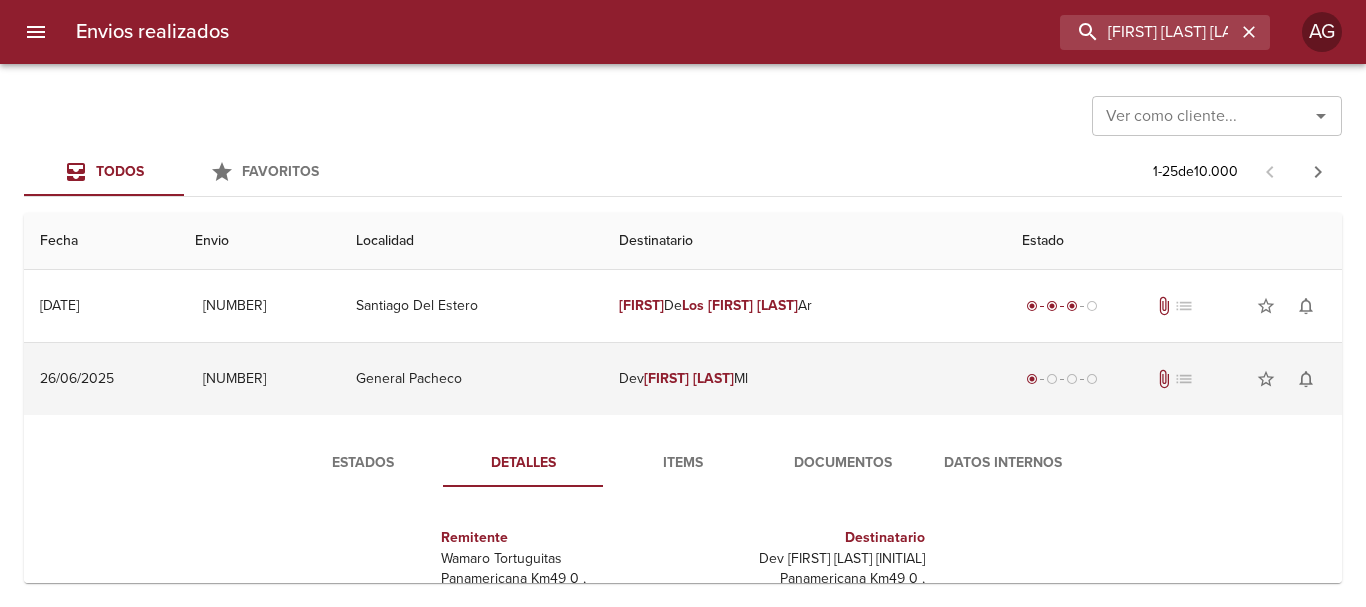 click on "Dev [FIRST] [LAST] [INITIAL]" at bounding box center (804, 379) 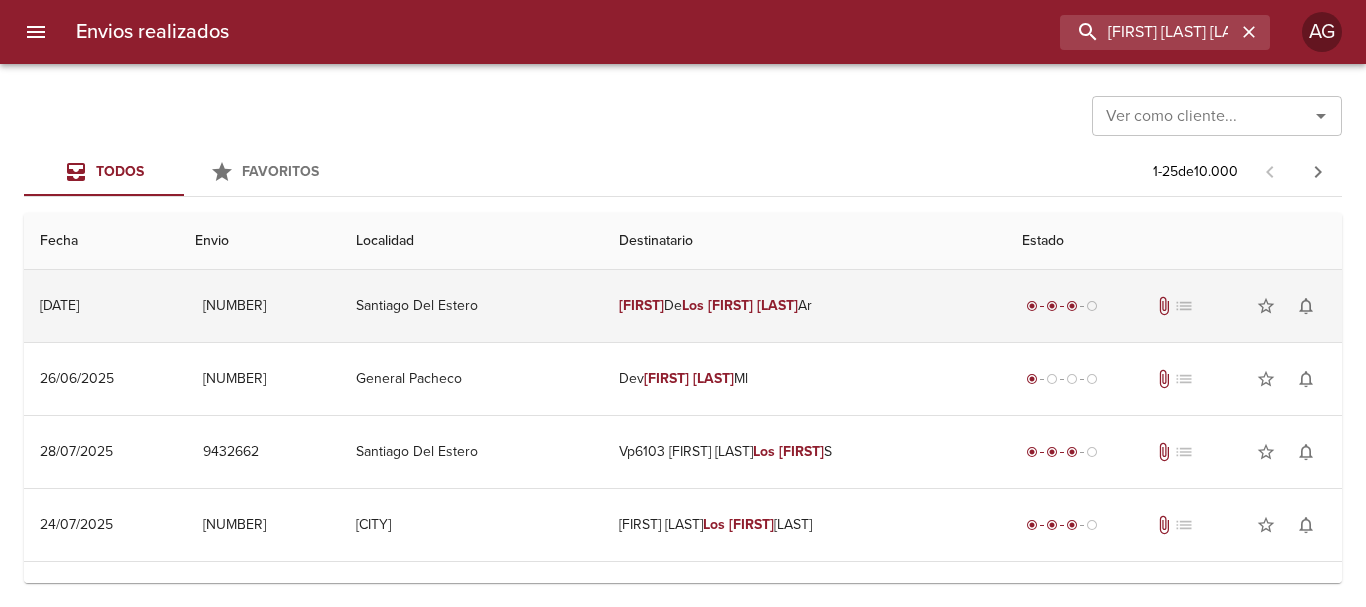 click on "[FIRST]" at bounding box center [730, 305] 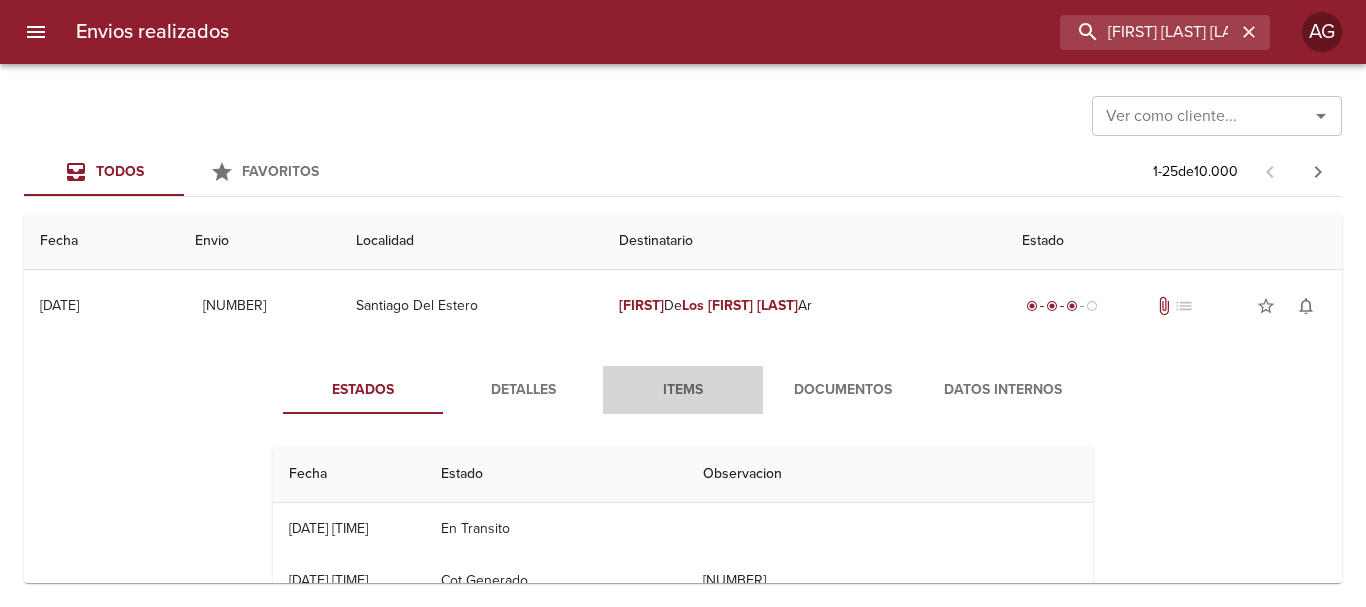 click on "Items" at bounding box center (683, 390) 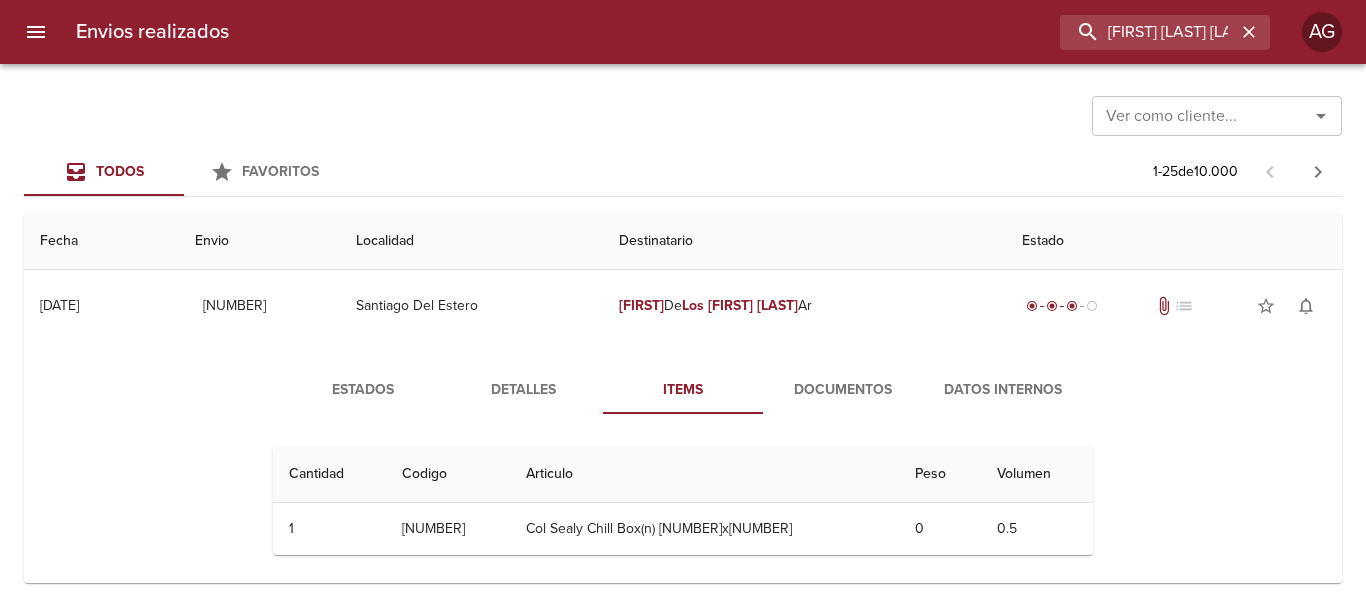 click on "Estados" at bounding box center [363, 390] 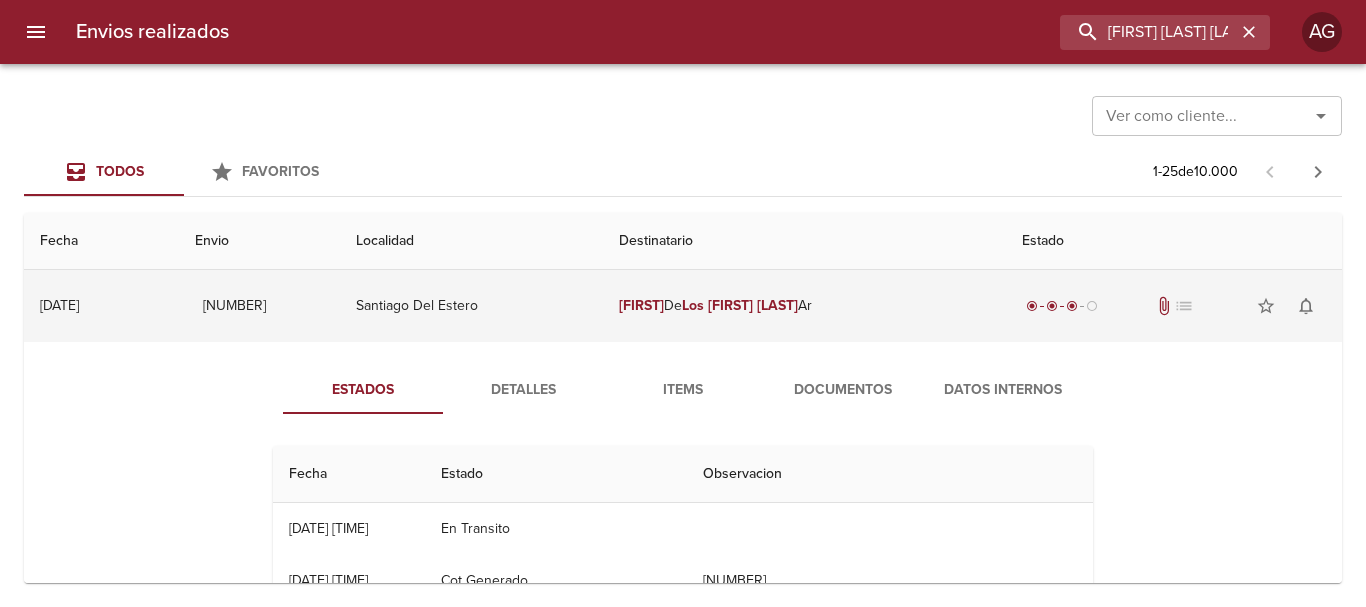 click on "Santiago Del Estero" at bounding box center [472, 306] 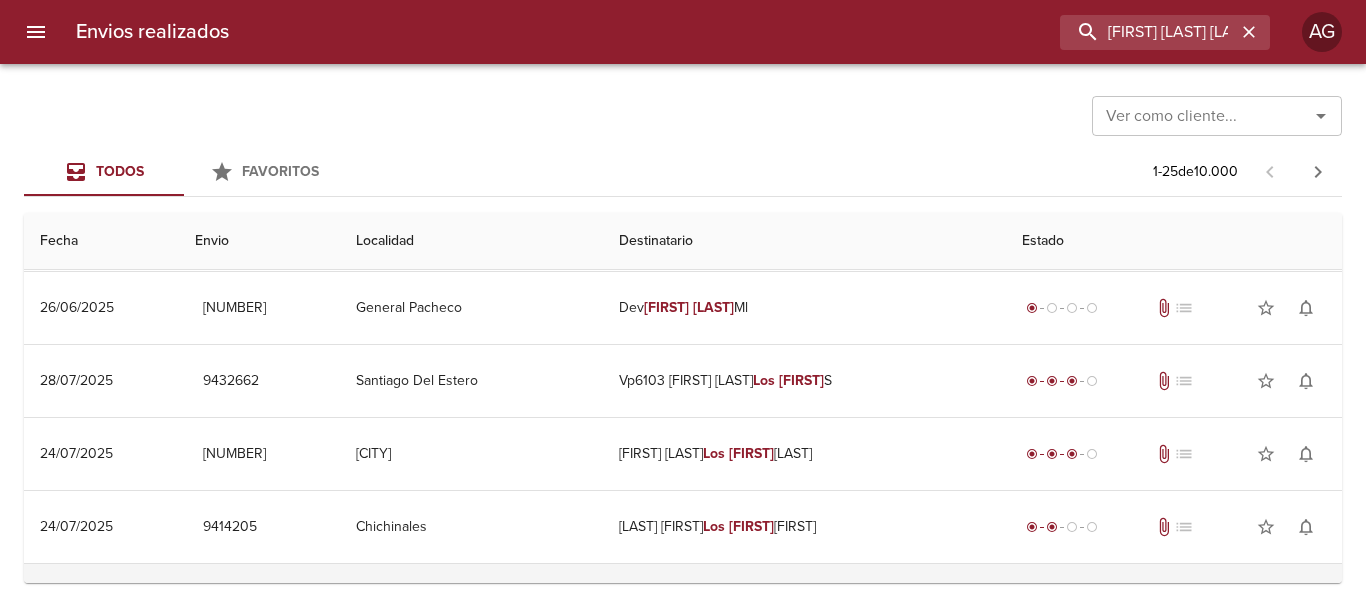 scroll, scrollTop: 0, scrollLeft: 0, axis: both 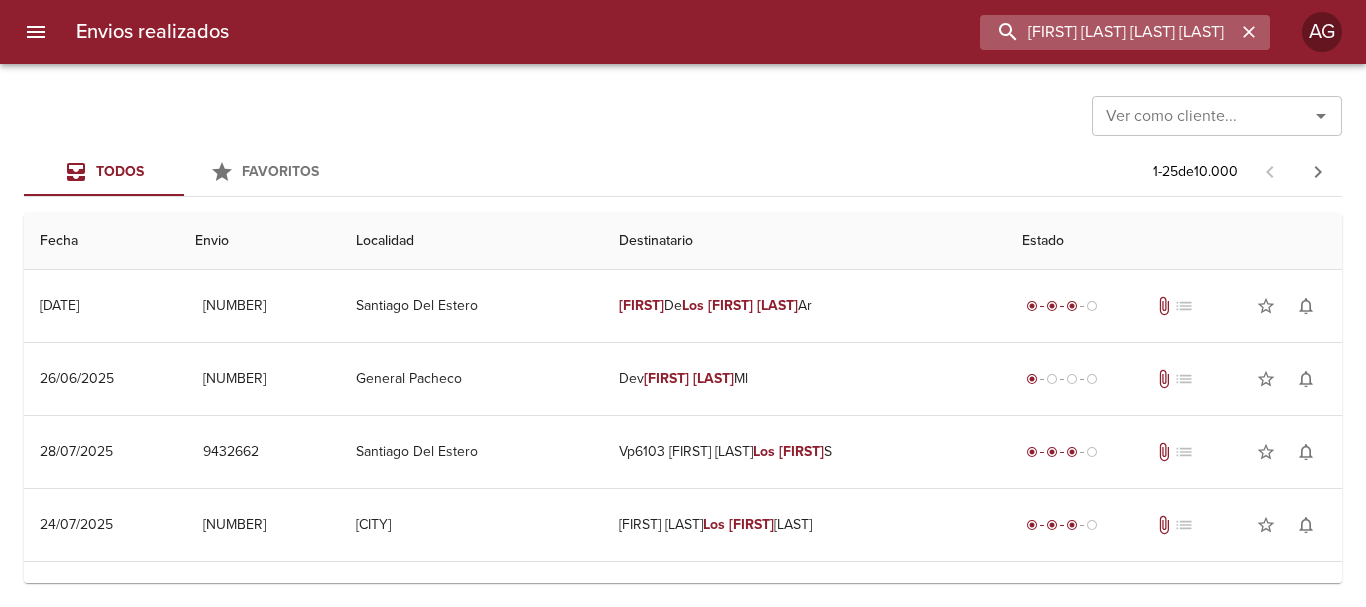 click on "[FIRST] [LAST] [LAST] [LAST]" at bounding box center [1108, 32] 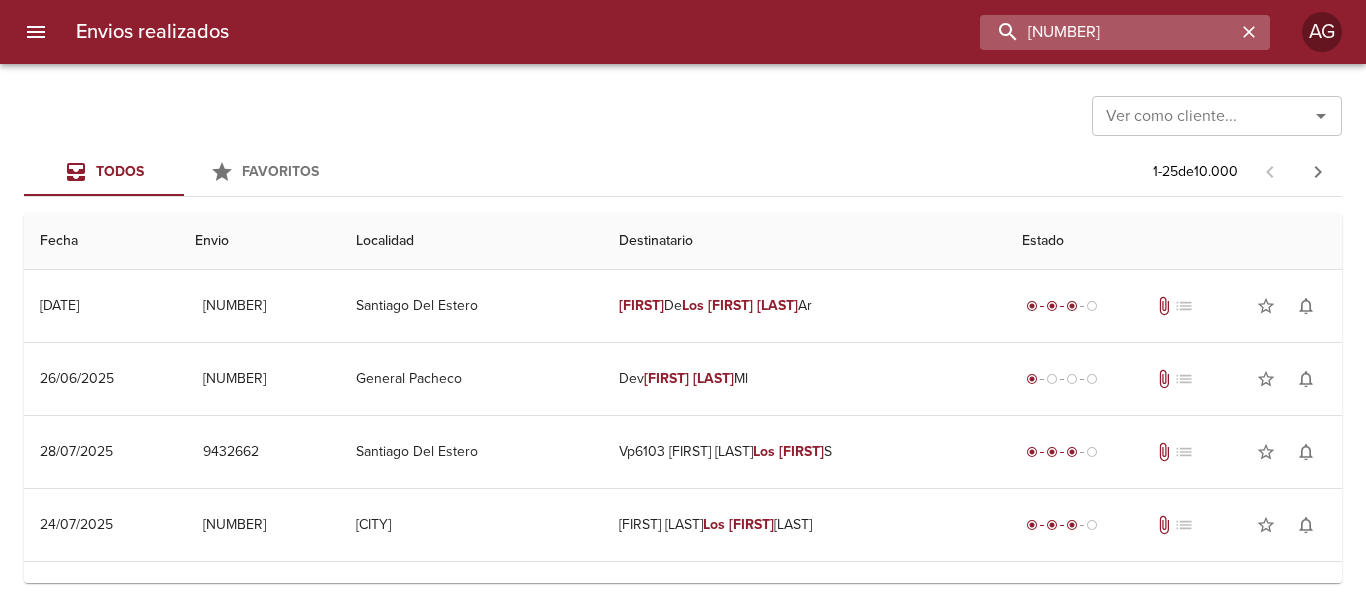 type on "[NUMBER]" 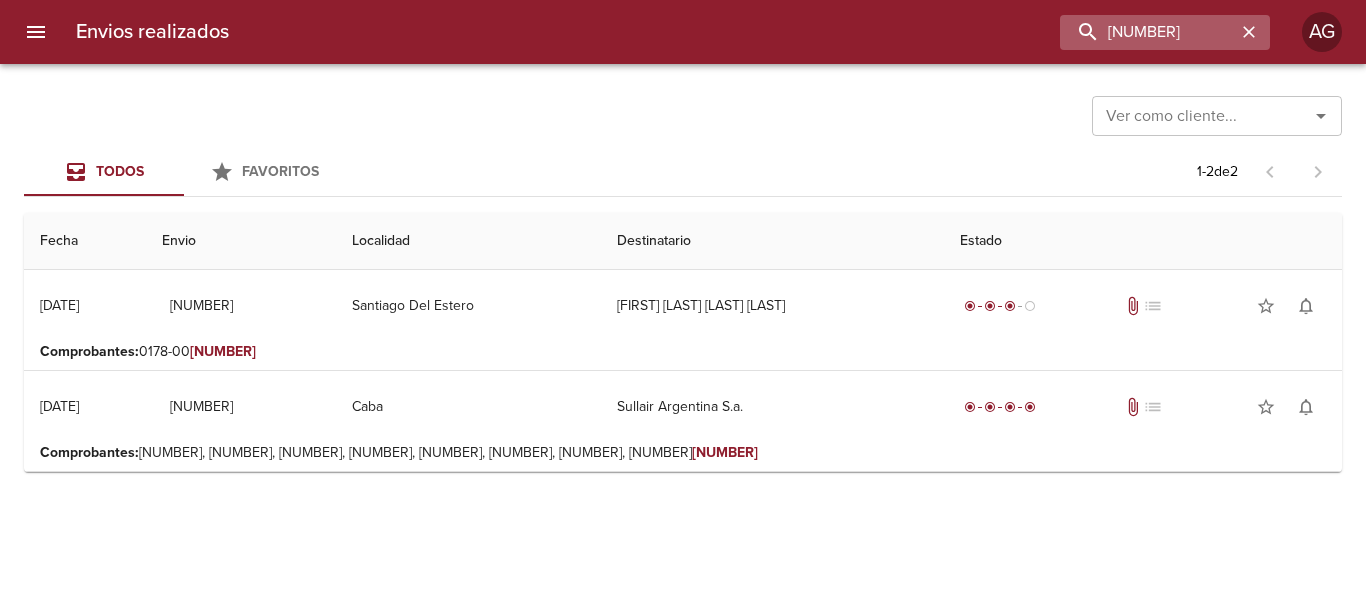 click 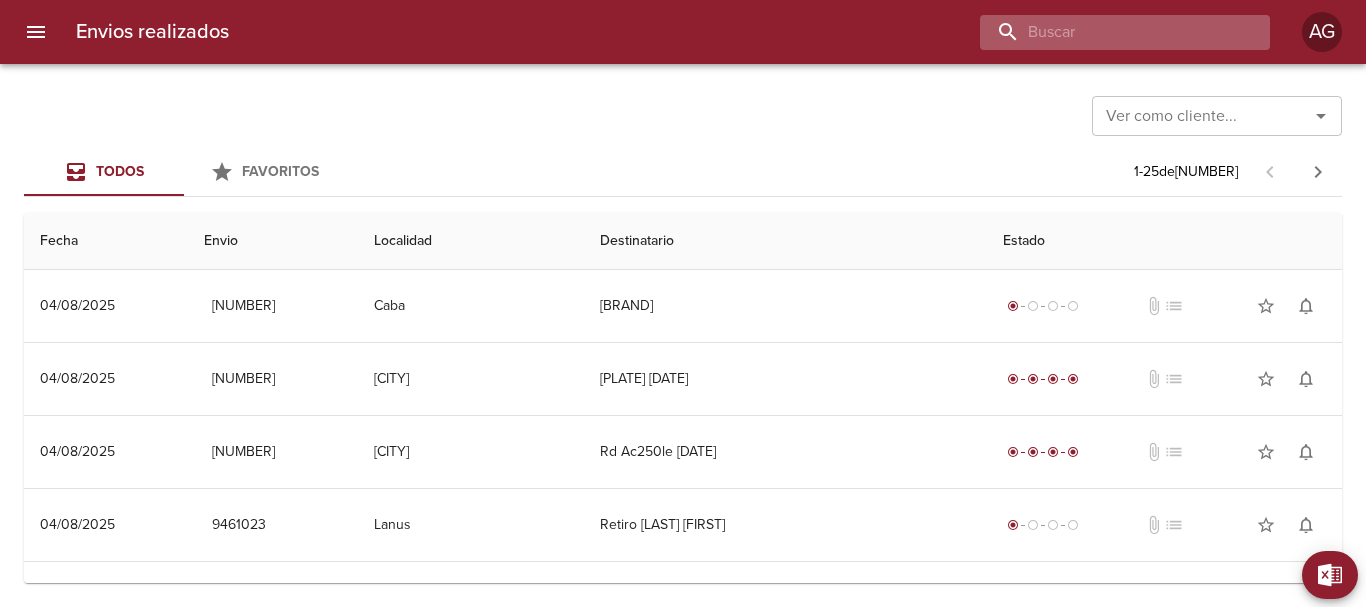 click at bounding box center (1108, 32) 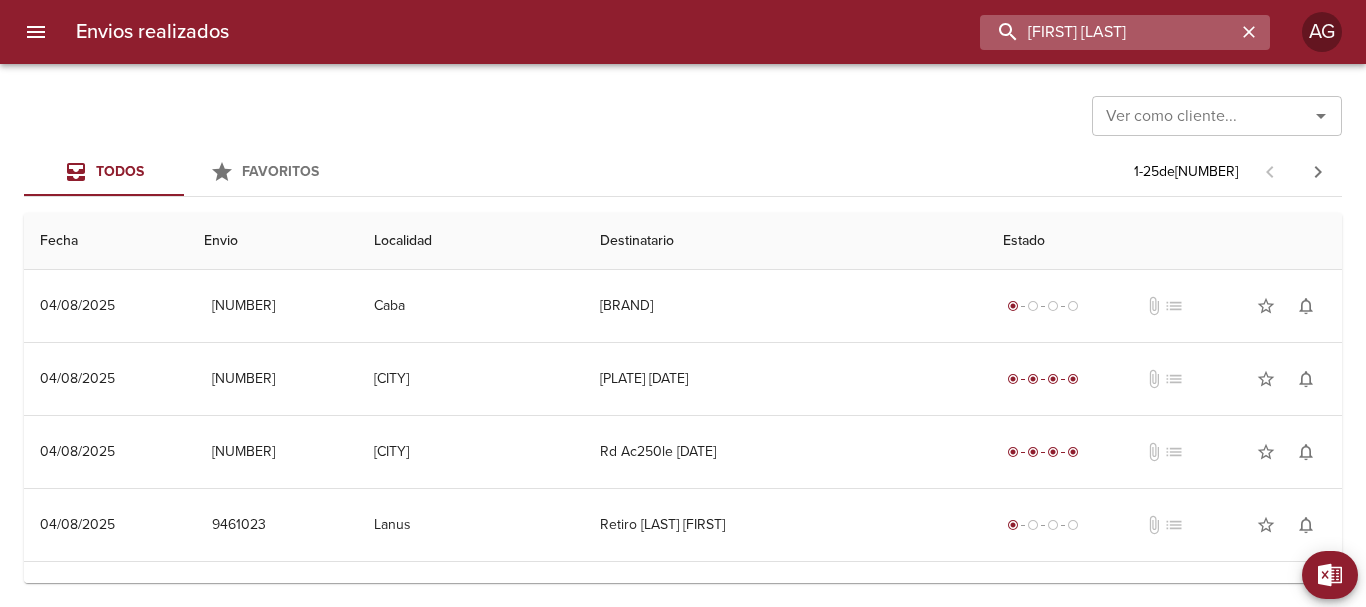 type on "[FIRST] [LAST]" 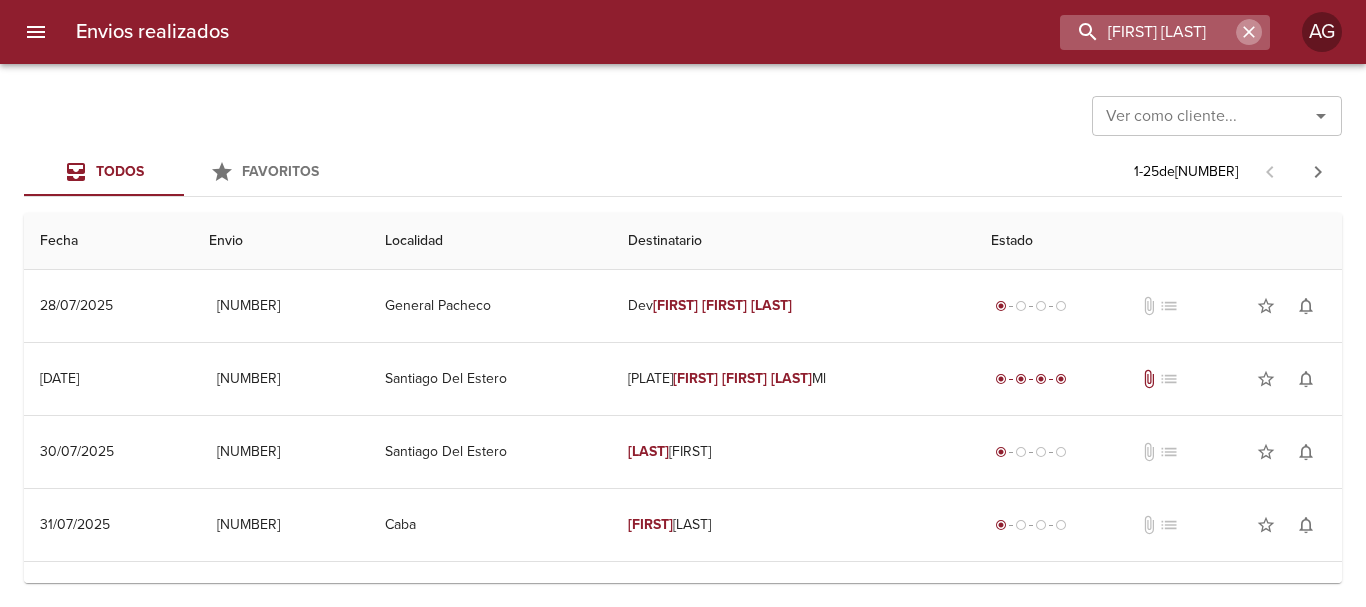 click 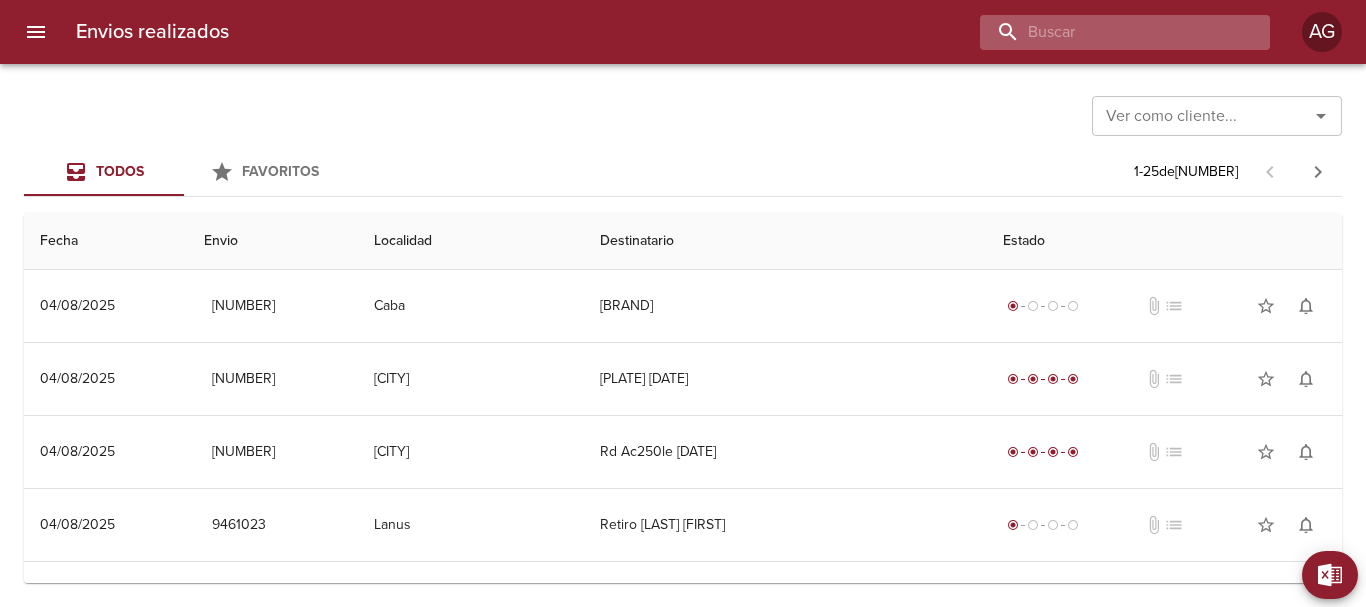 click at bounding box center (1108, 32) 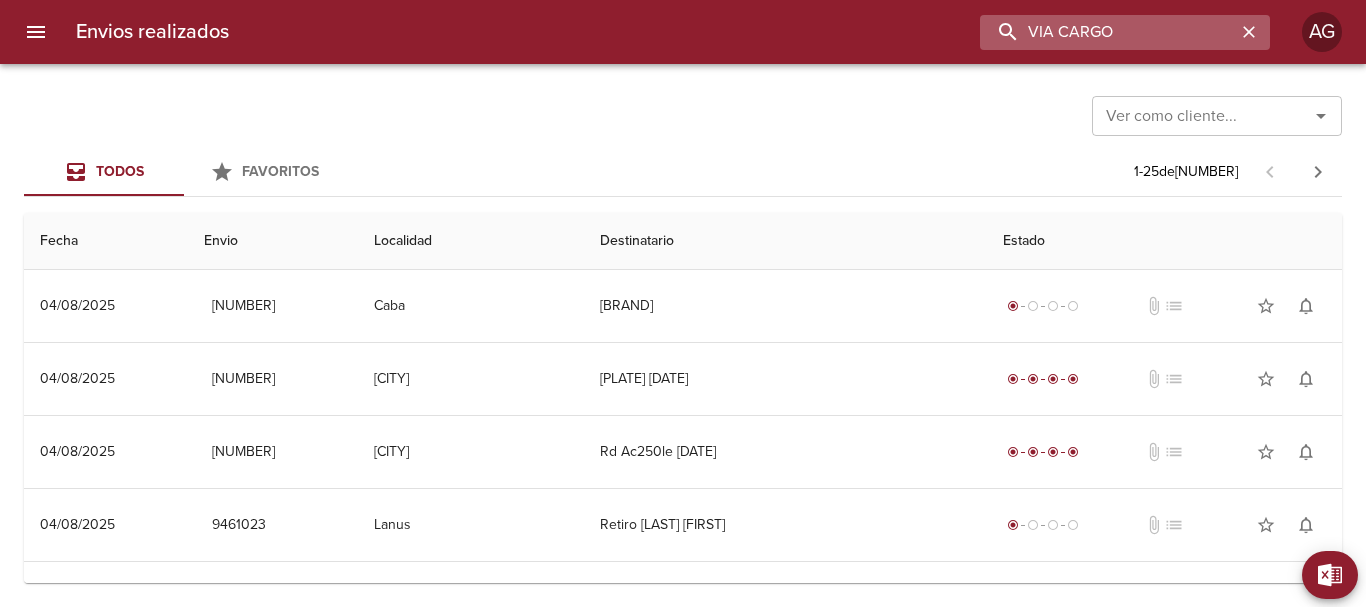 type on "VIA CARGO" 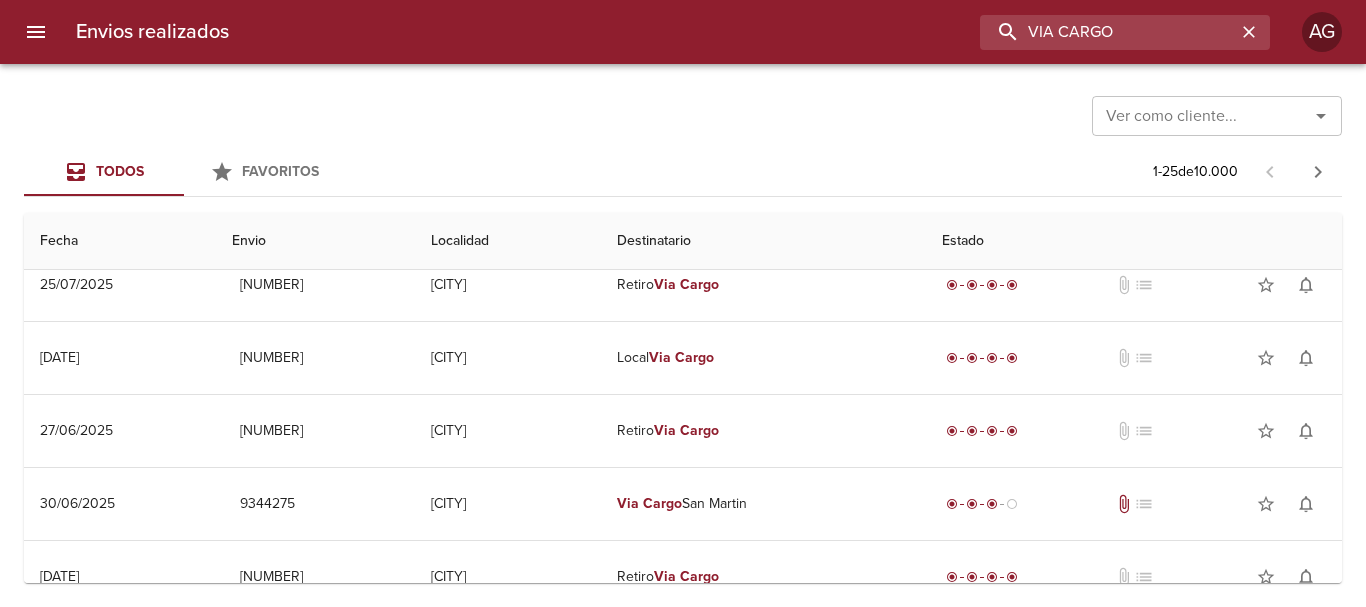 scroll, scrollTop: 900, scrollLeft: 0, axis: vertical 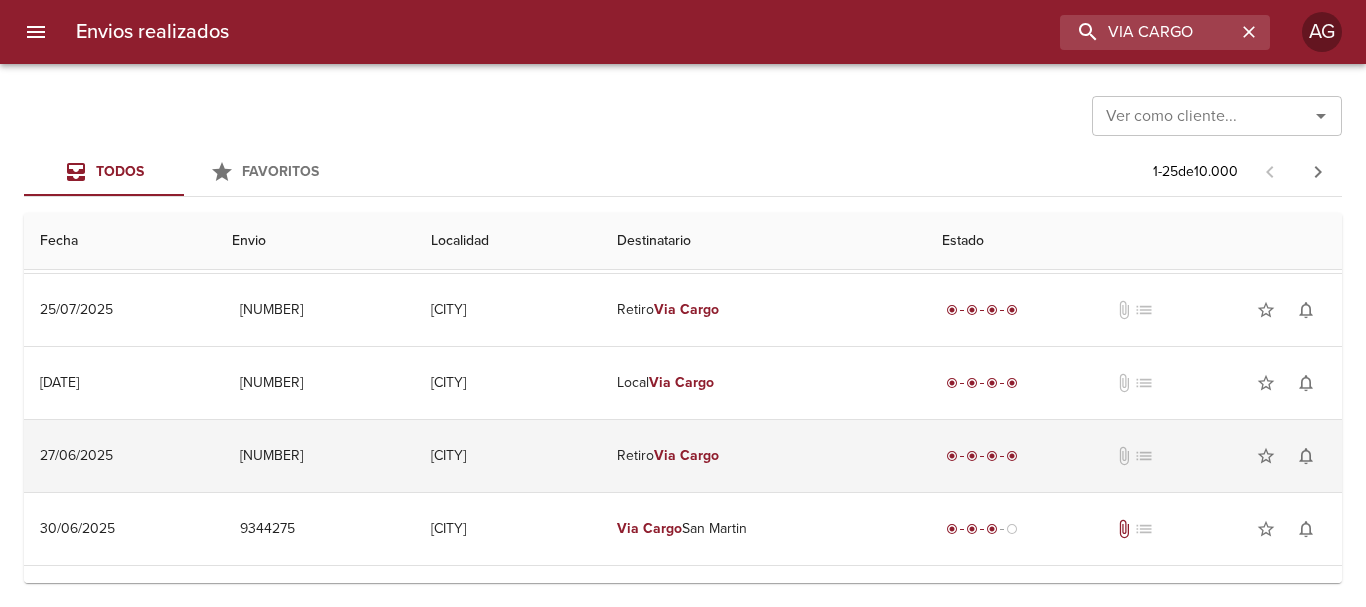 click on "Retiro [BRAND]" at bounding box center (763, 456) 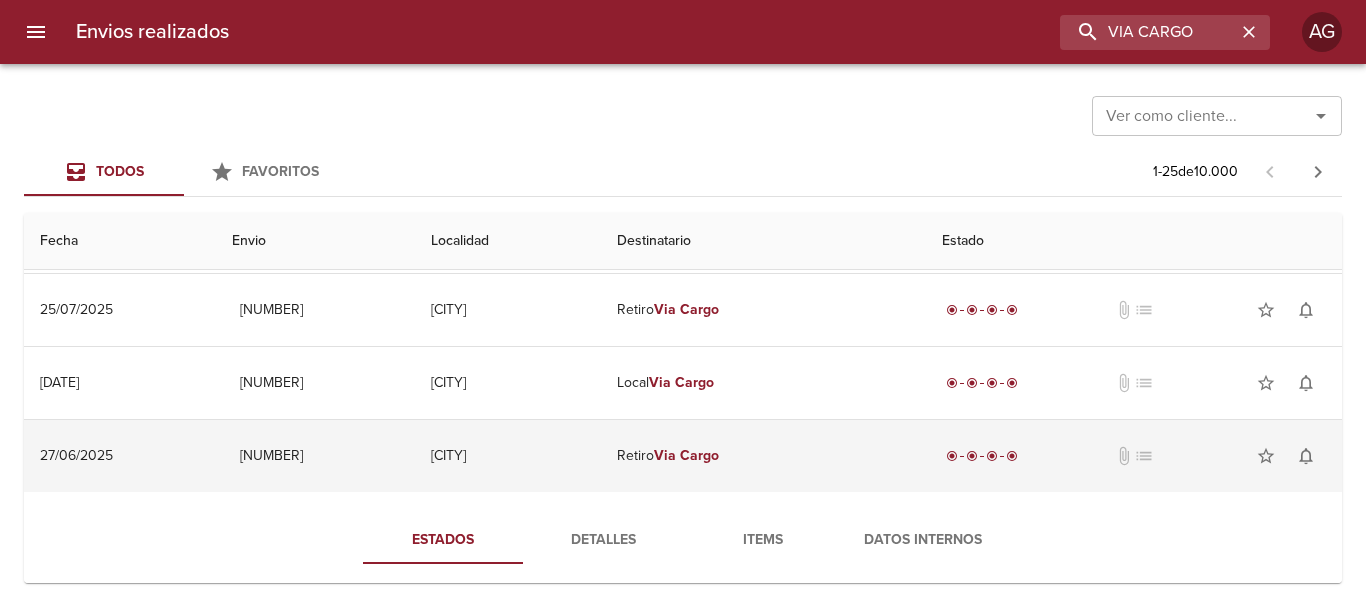 click on "Retiro [BRAND]" at bounding box center (763, 456) 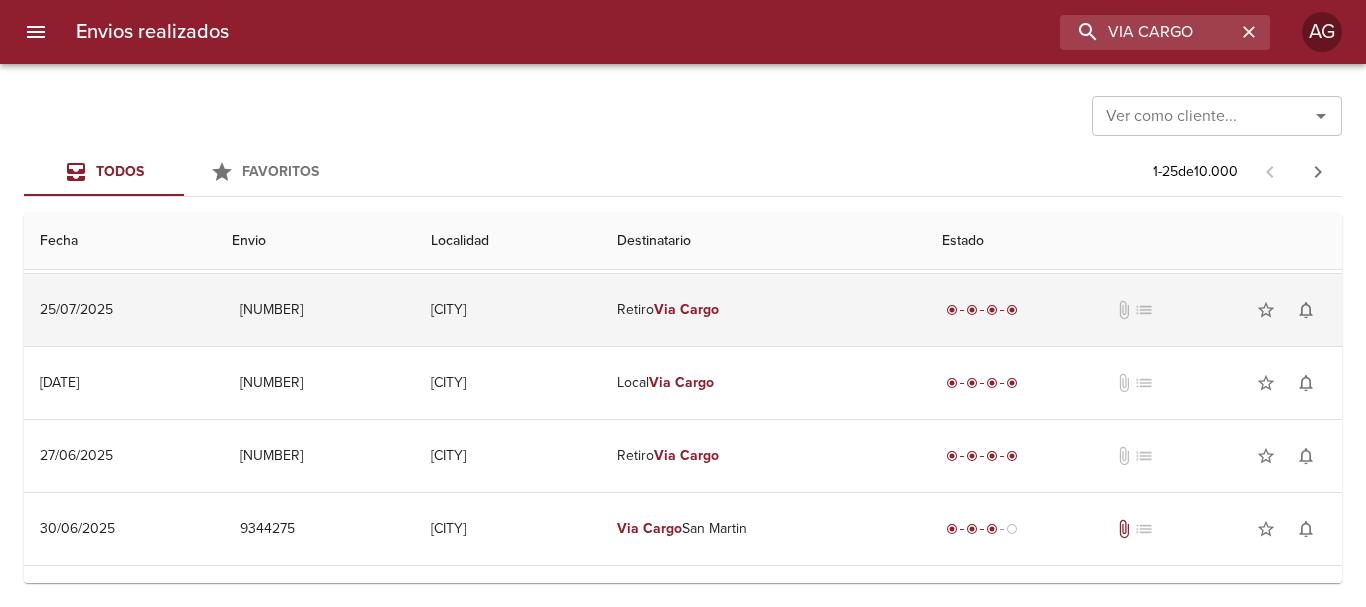 click on "Via" at bounding box center (665, 309) 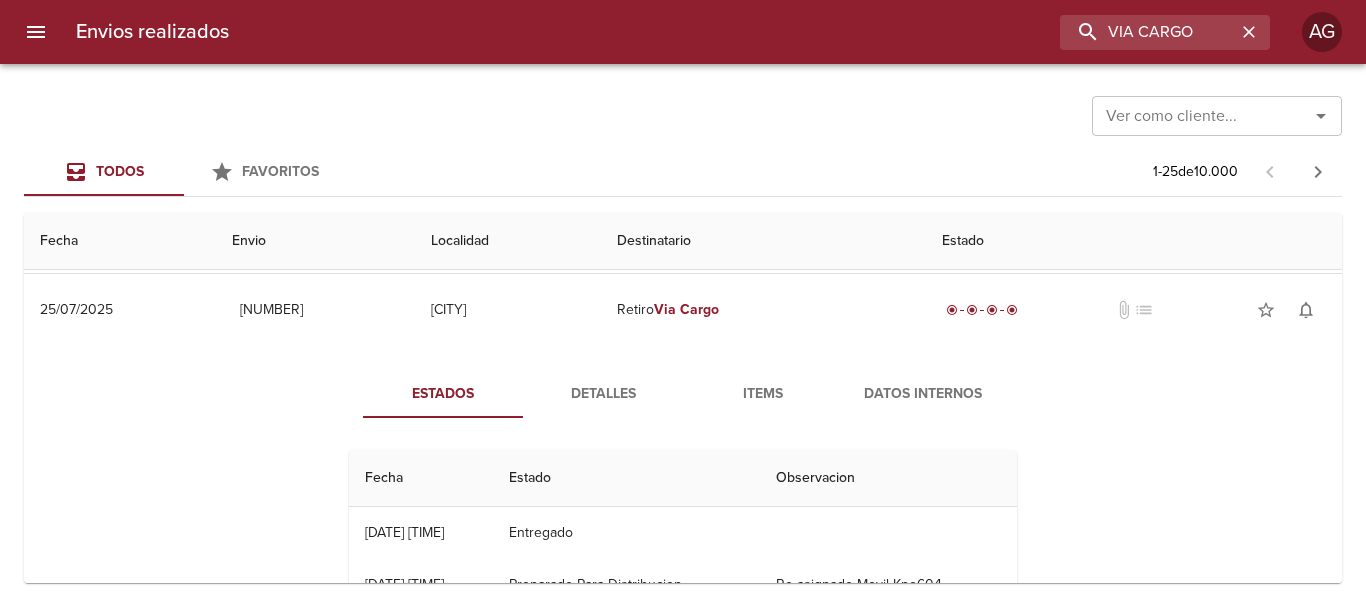 click on "Detalles" at bounding box center (603, 394) 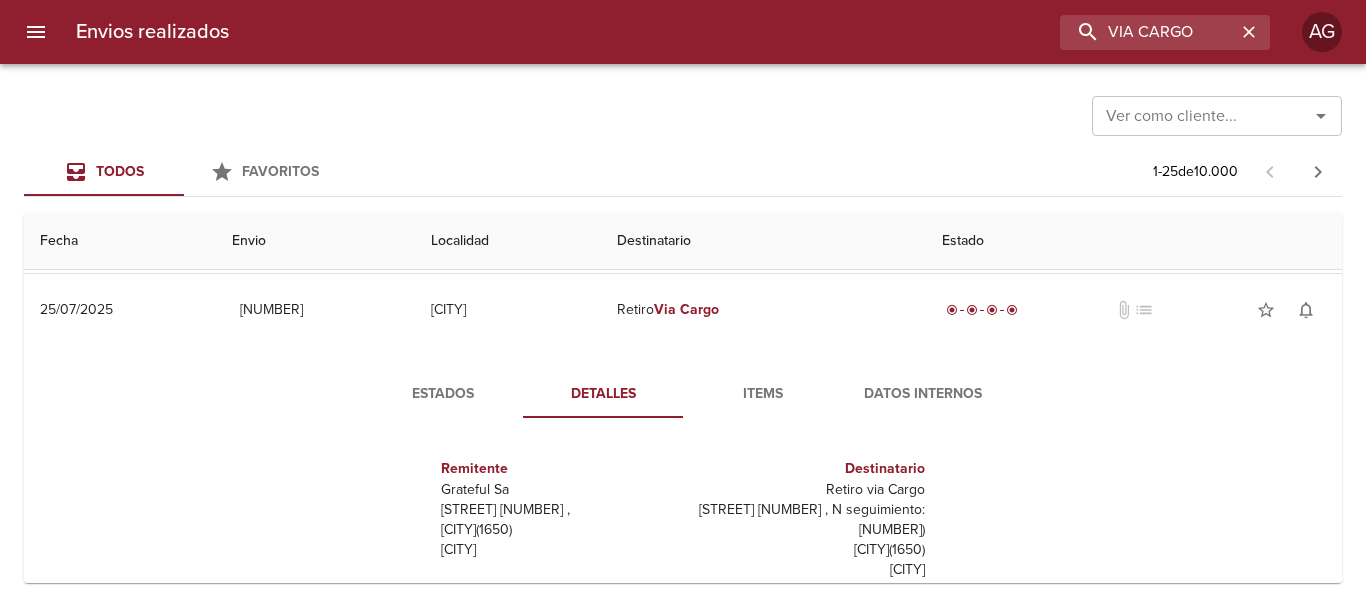 scroll, scrollTop: 30, scrollLeft: 0, axis: vertical 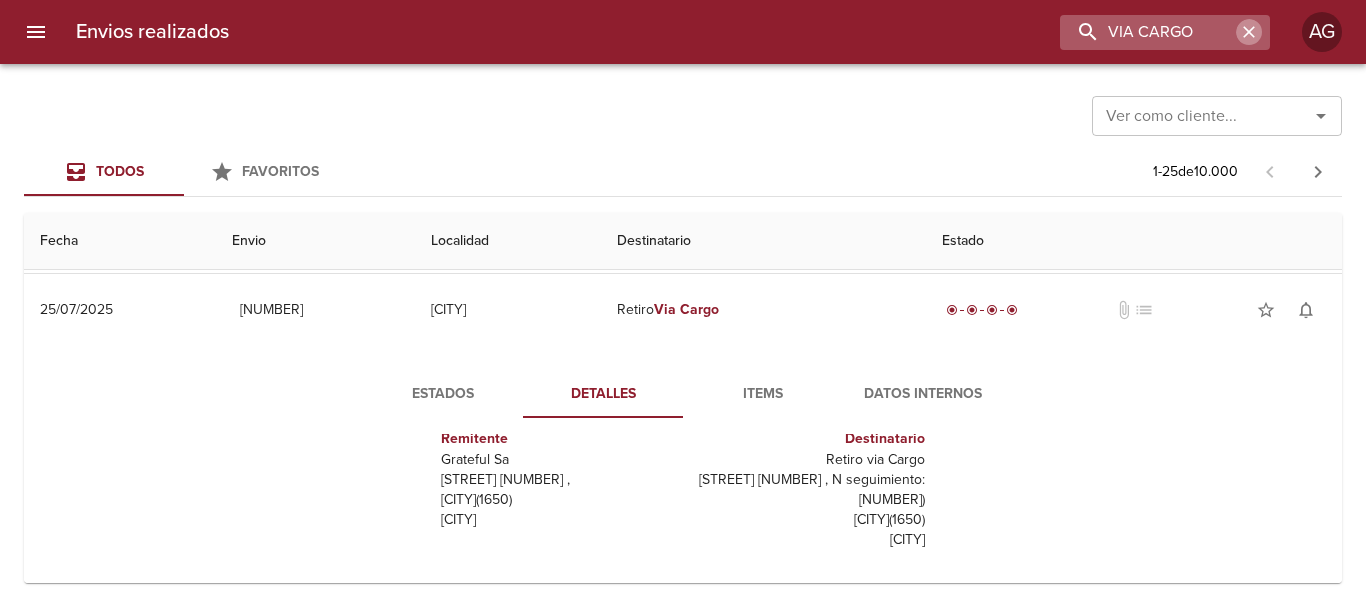 click 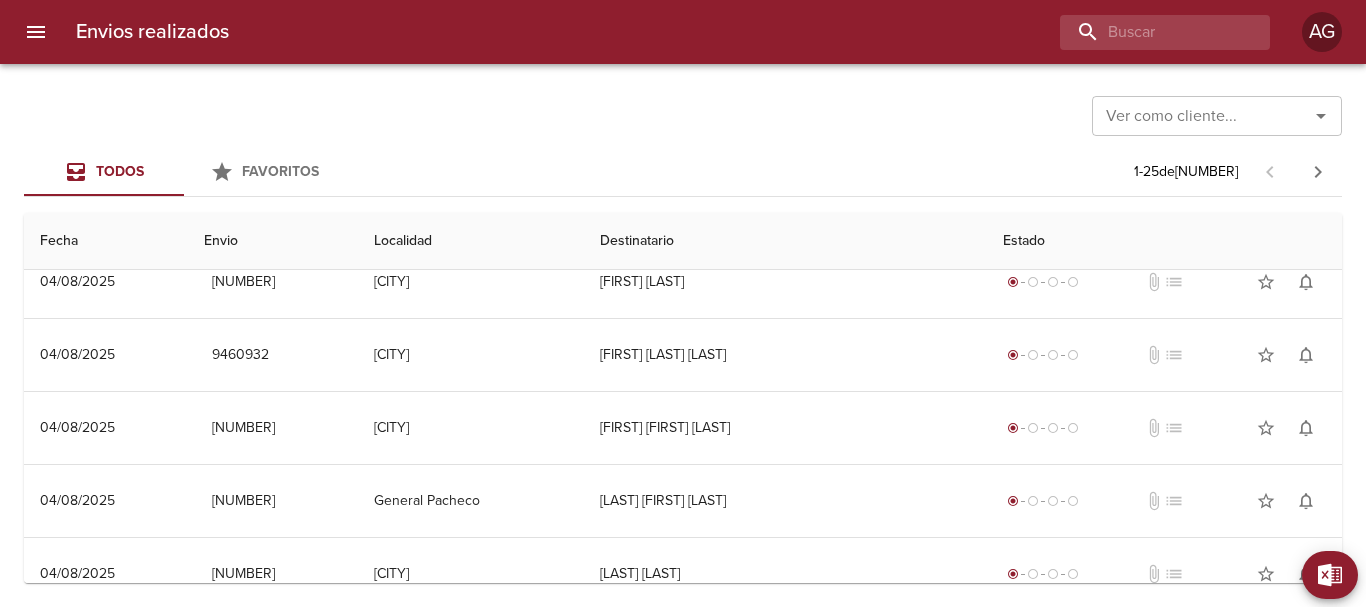 scroll, scrollTop: 0, scrollLeft: 0, axis: both 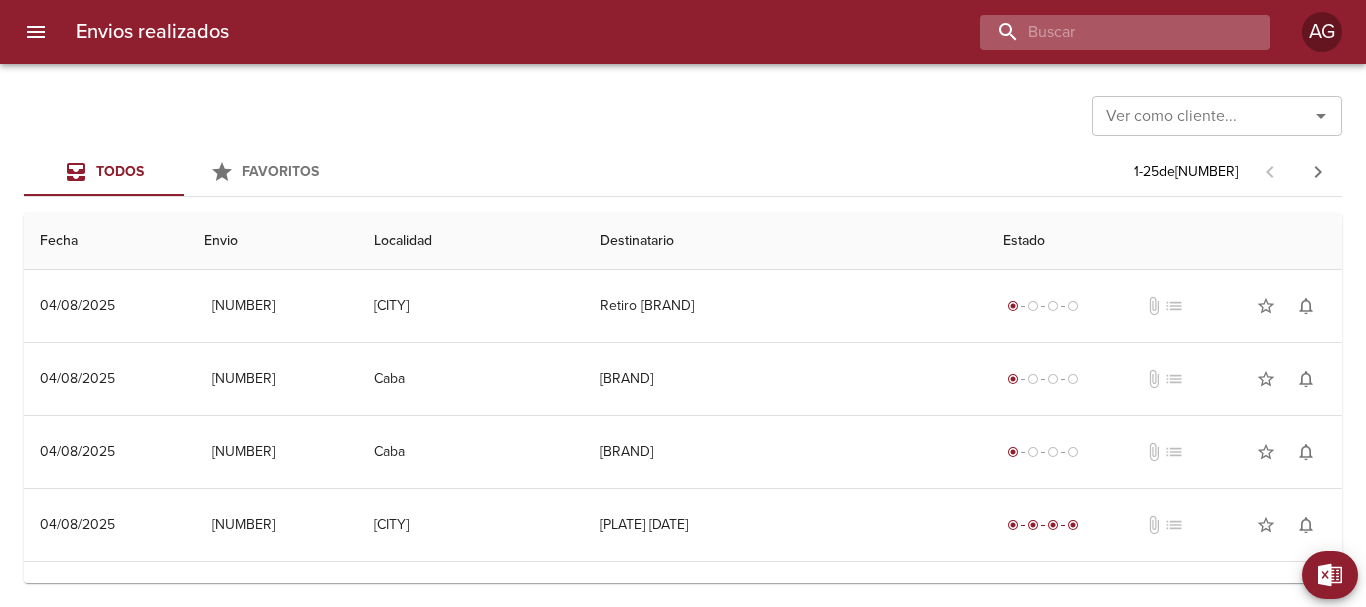 click at bounding box center [1108, 32] 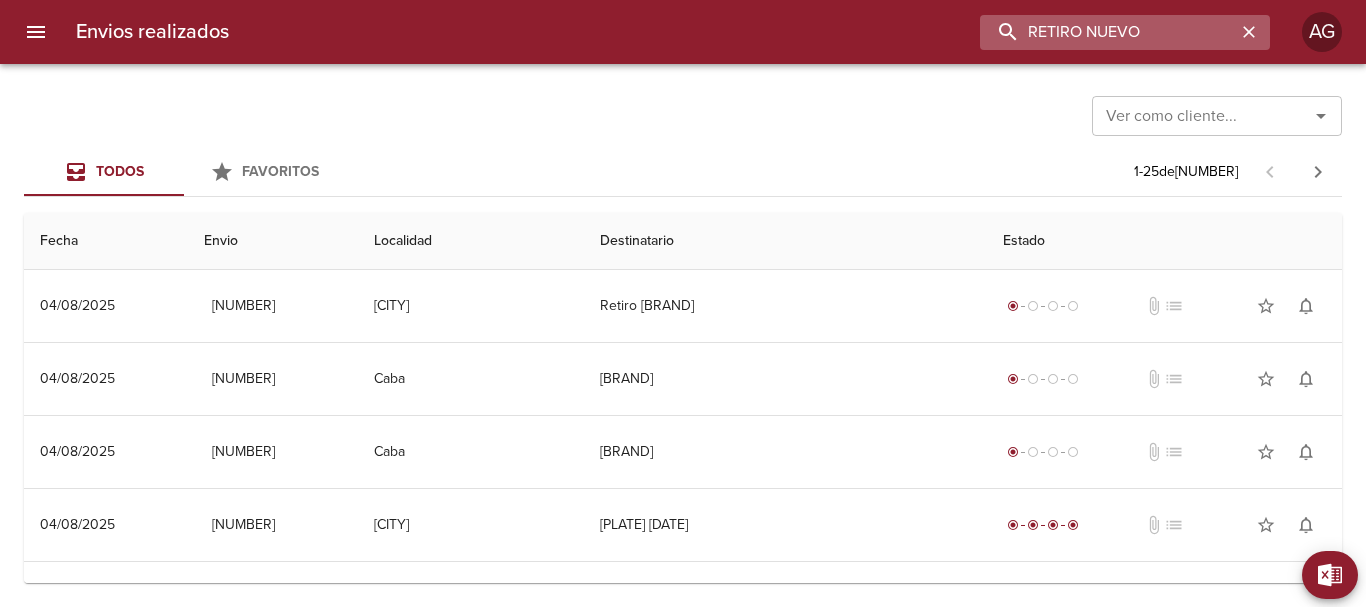 type on "RETIRO NUEVO" 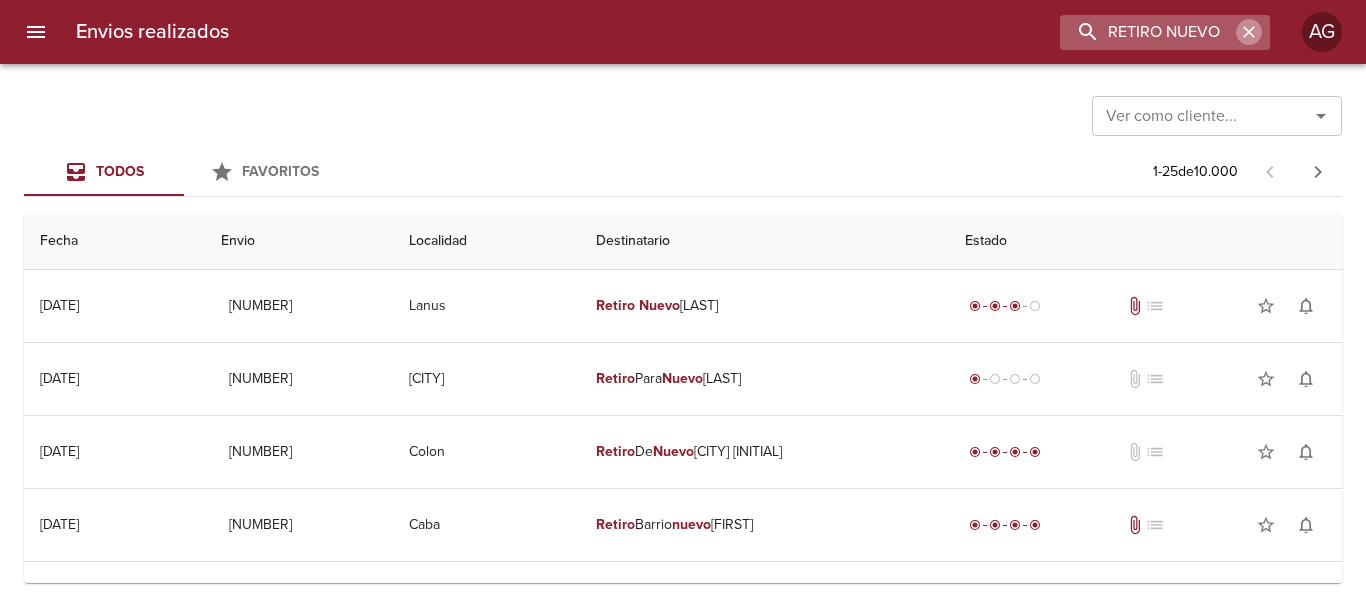 click 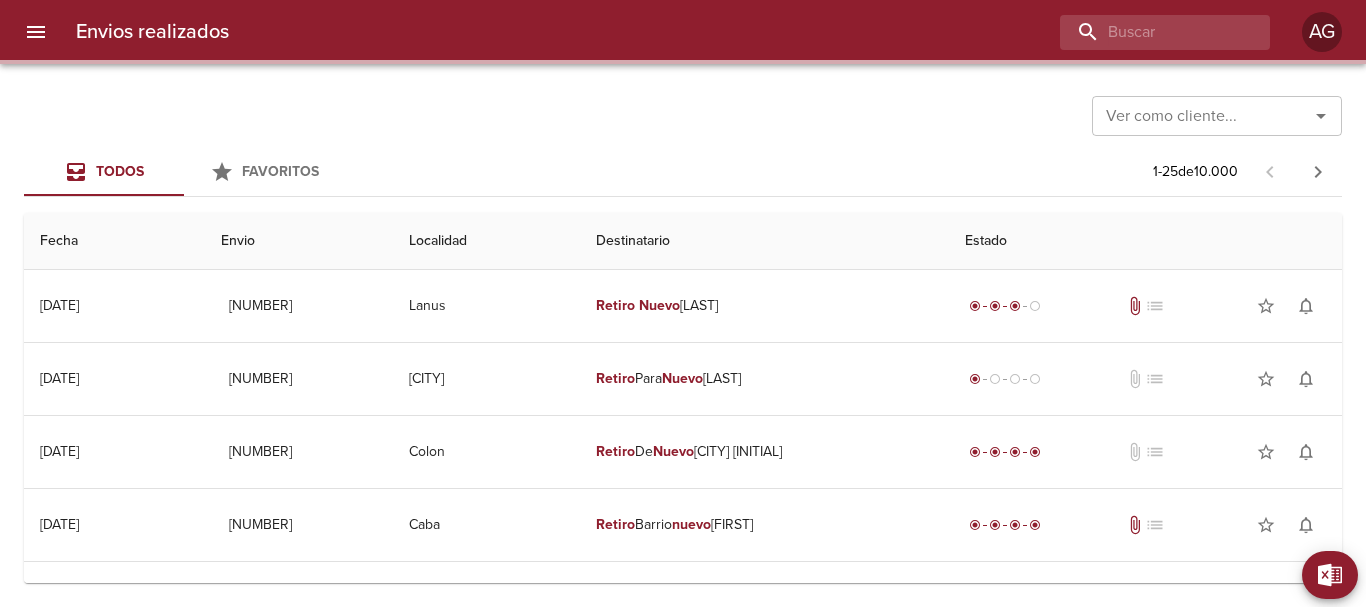 click on "Ver como cliente... Ver como cliente..." at bounding box center [683, 114] 